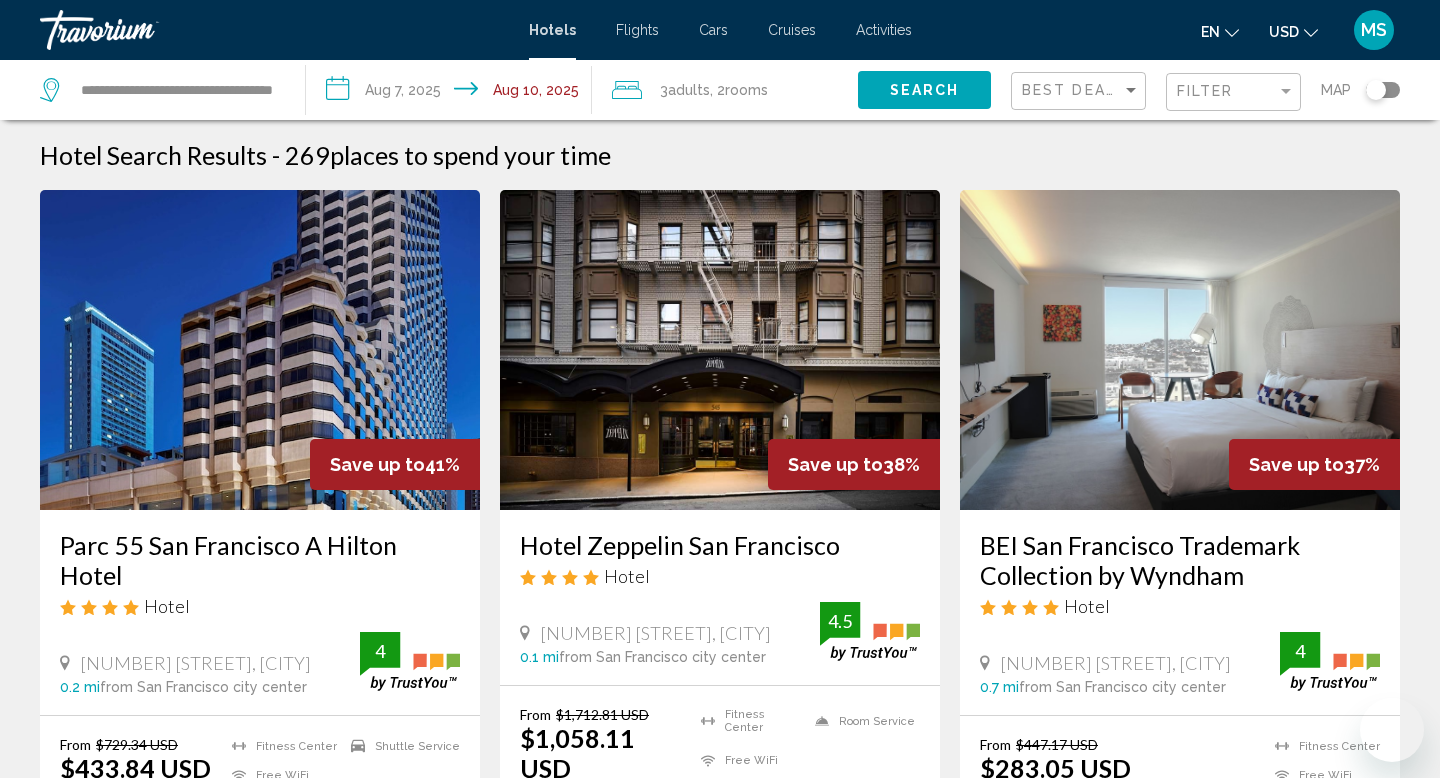 scroll, scrollTop: 241, scrollLeft: 0, axis: vertical 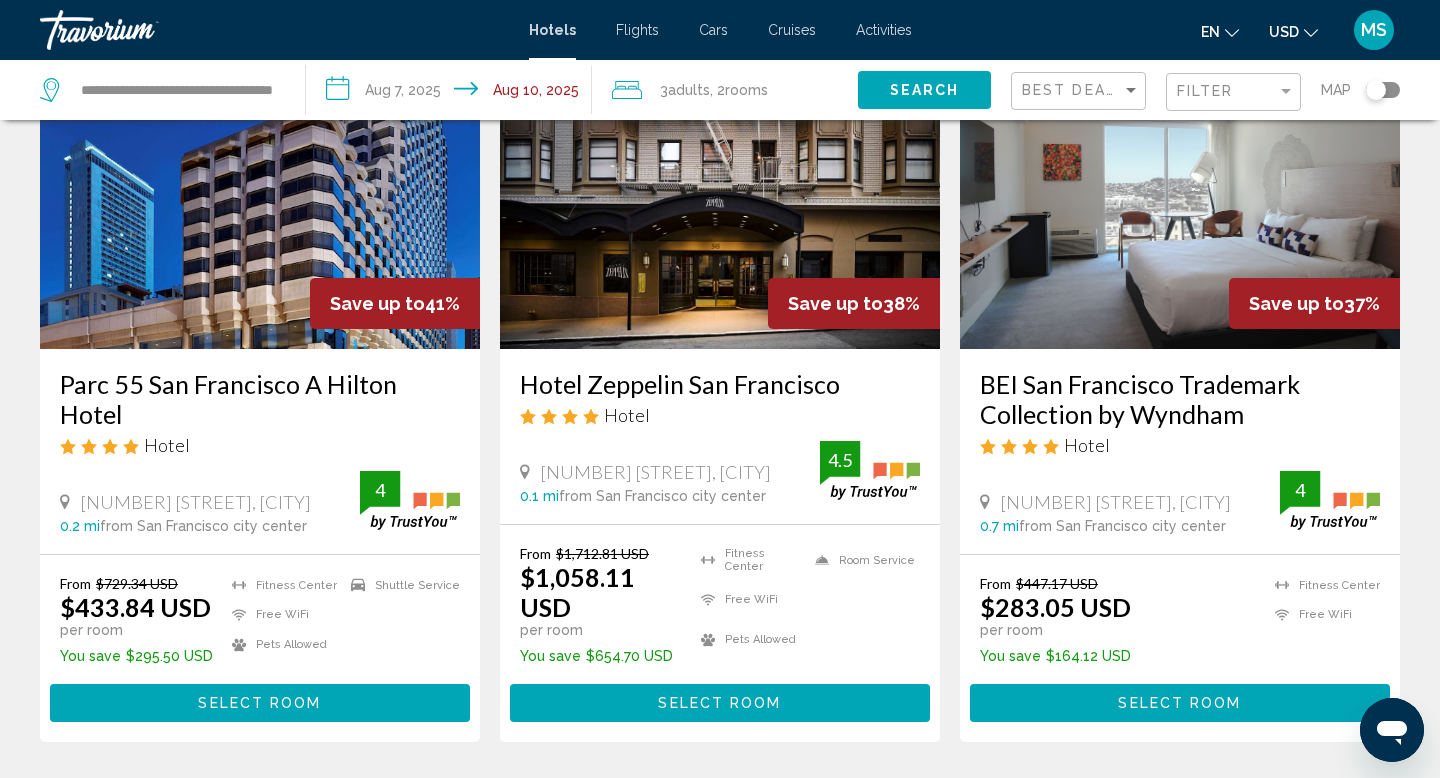 click on "BEI San Francisco Trademark Collection by Wyndham" at bounding box center [1180, 399] 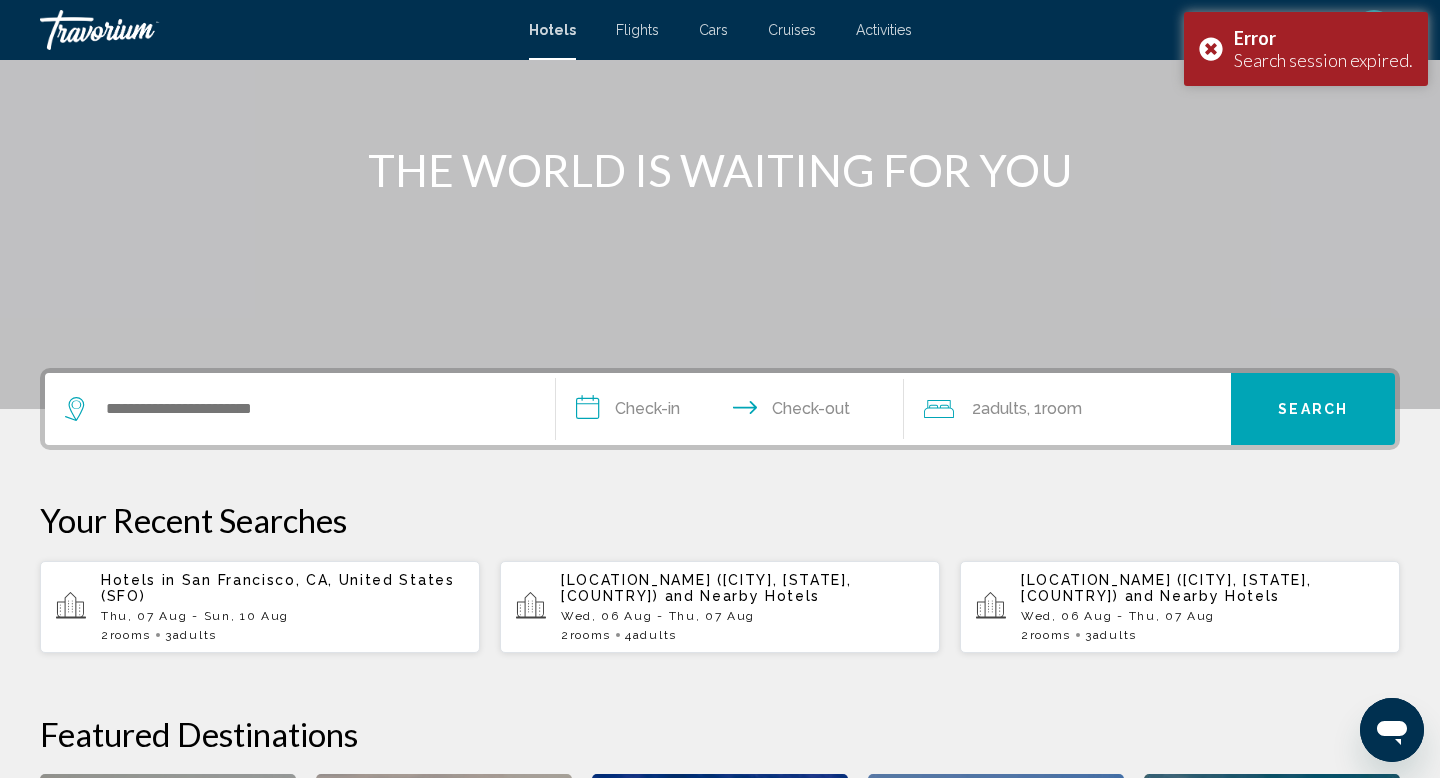 scroll, scrollTop: 195, scrollLeft: 0, axis: vertical 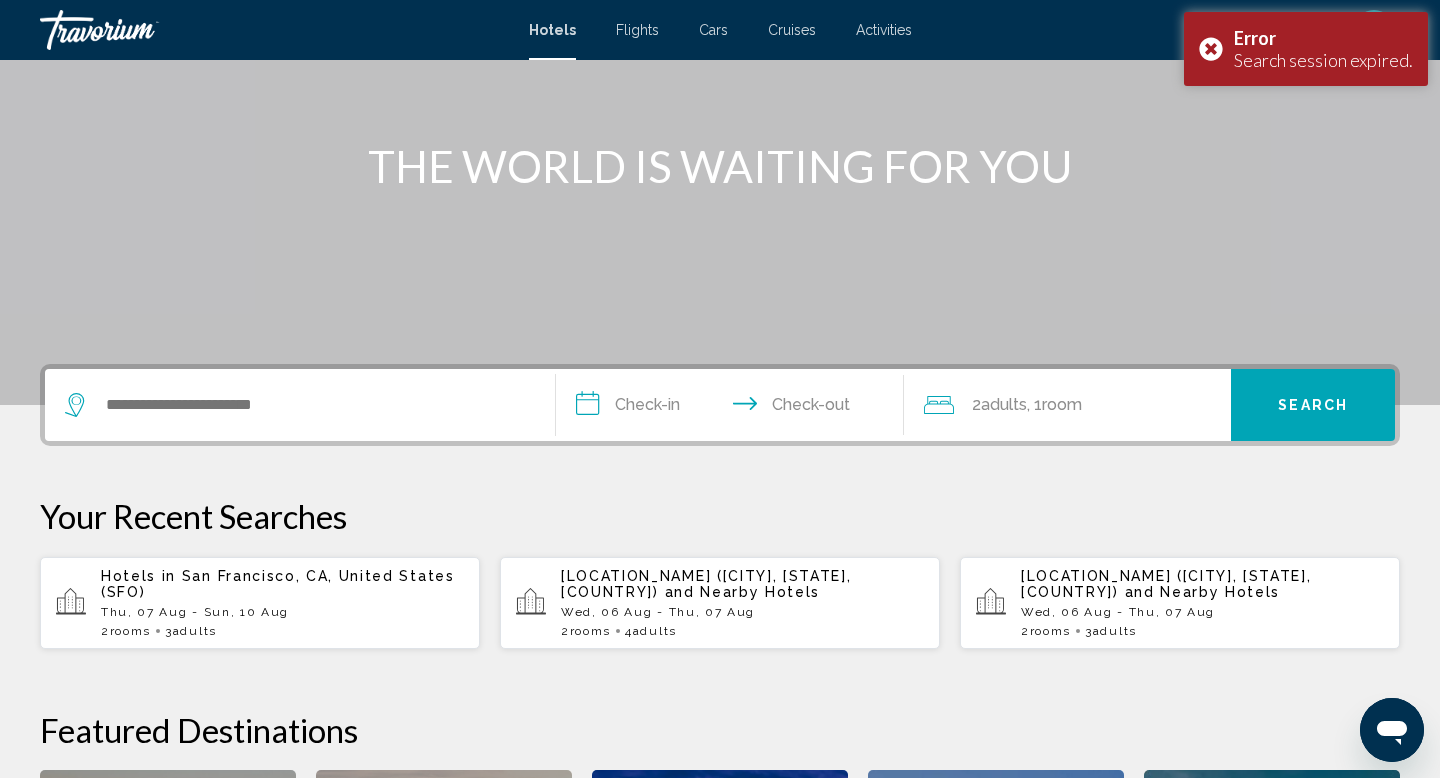 click on "Hotels in [CITY], [STATE], [COUNTRY] ([AIRPORT_CODE])" at bounding box center [282, 584] 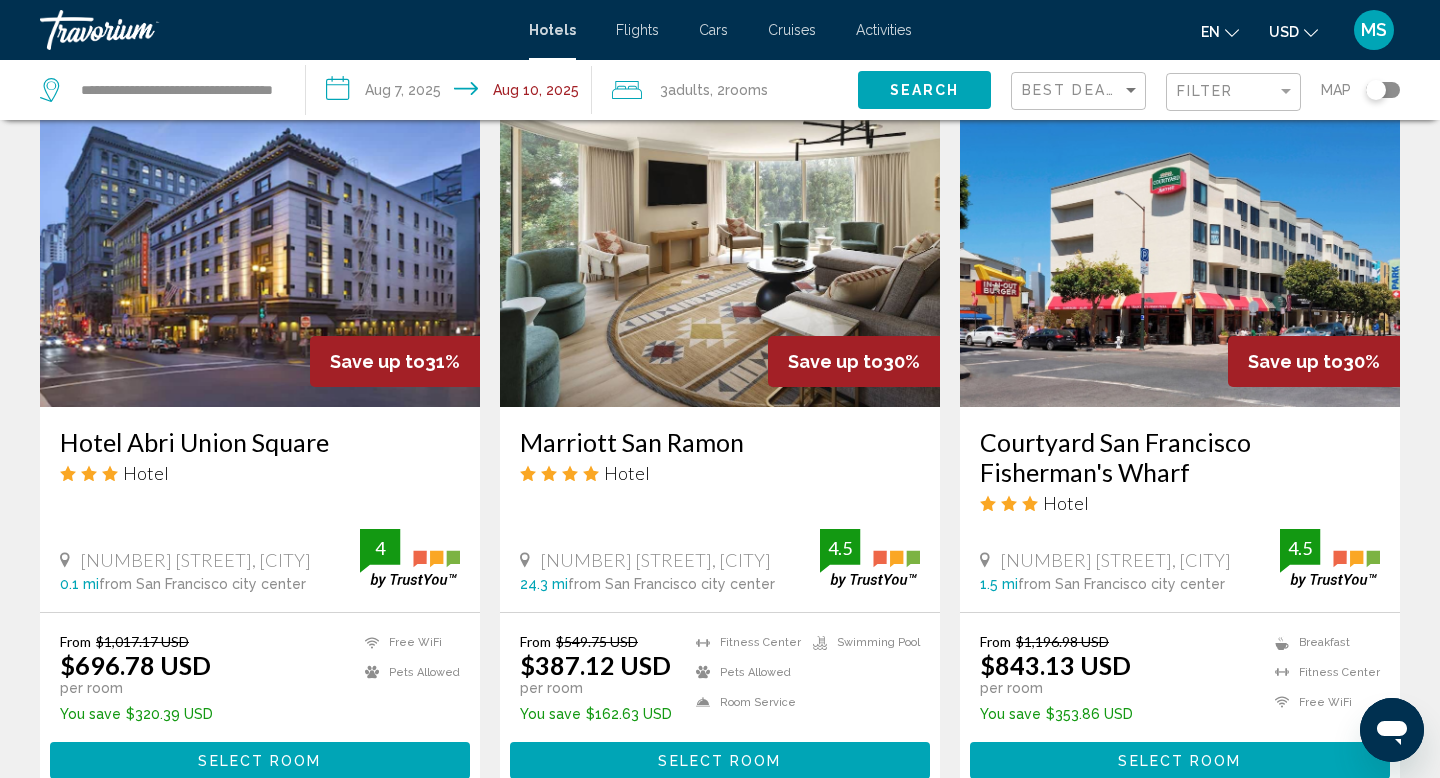 scroll, scrollTop: 1642, scrollLeft: 0, axis: vertical 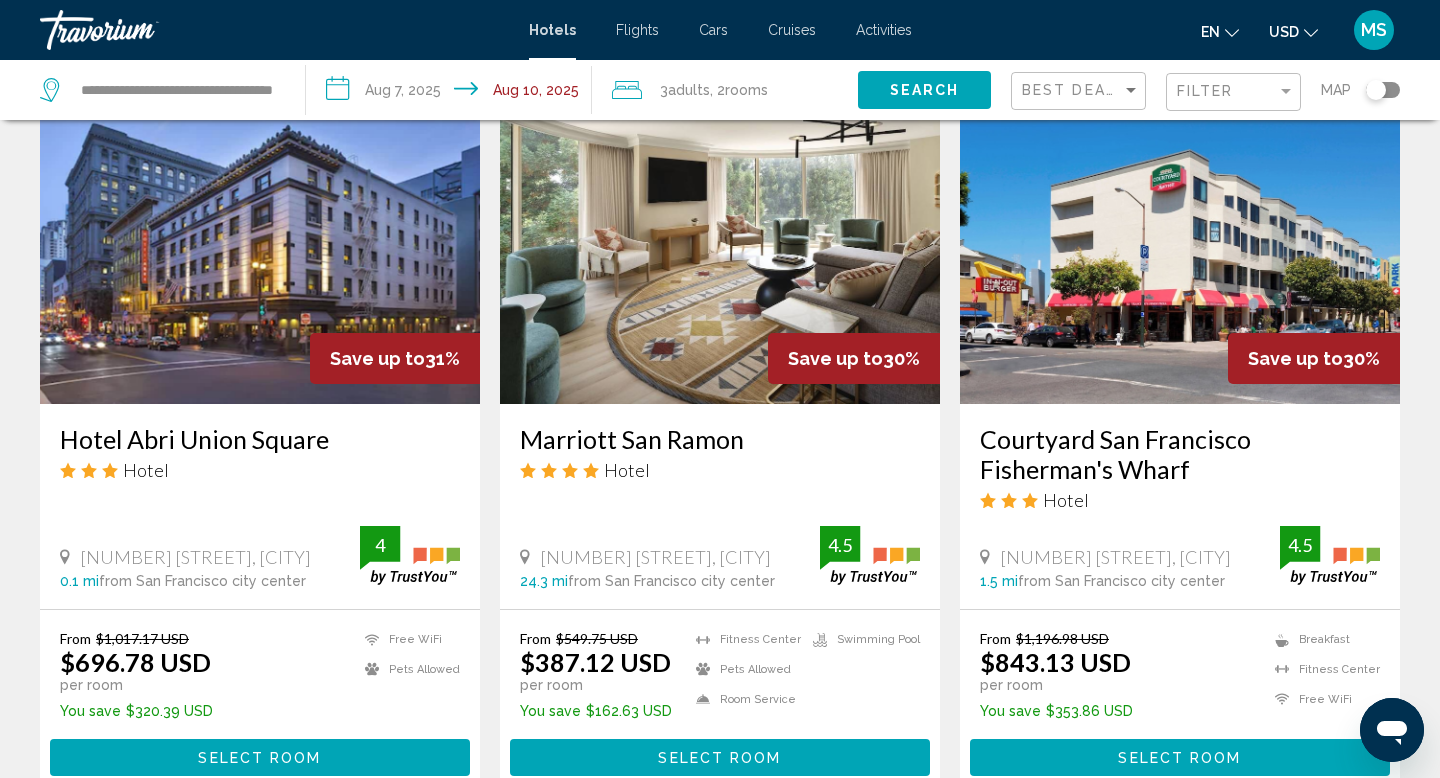click on "Select Room" at bounding box center (720, 757) 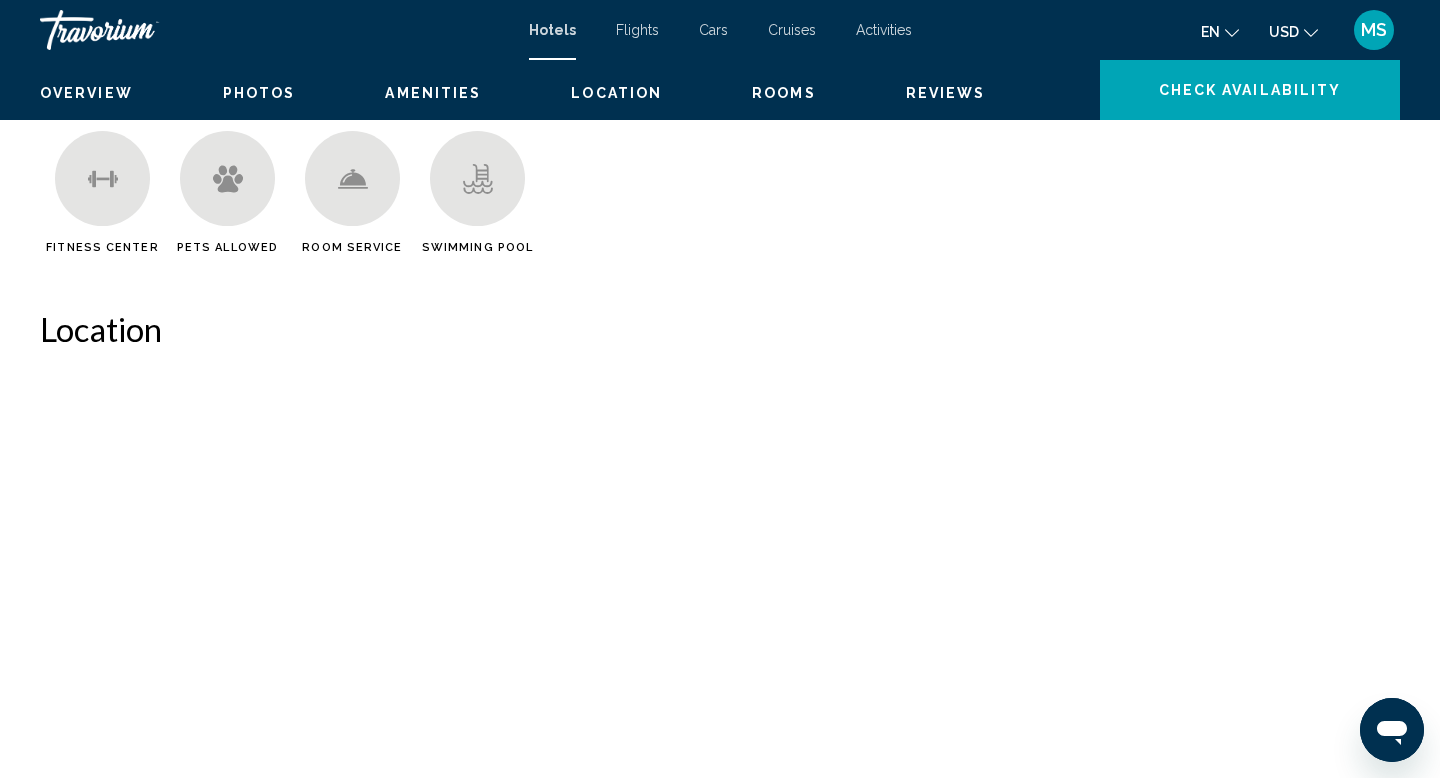 scroll, scrollTop: 0, scrollLeft: 0, axis: both 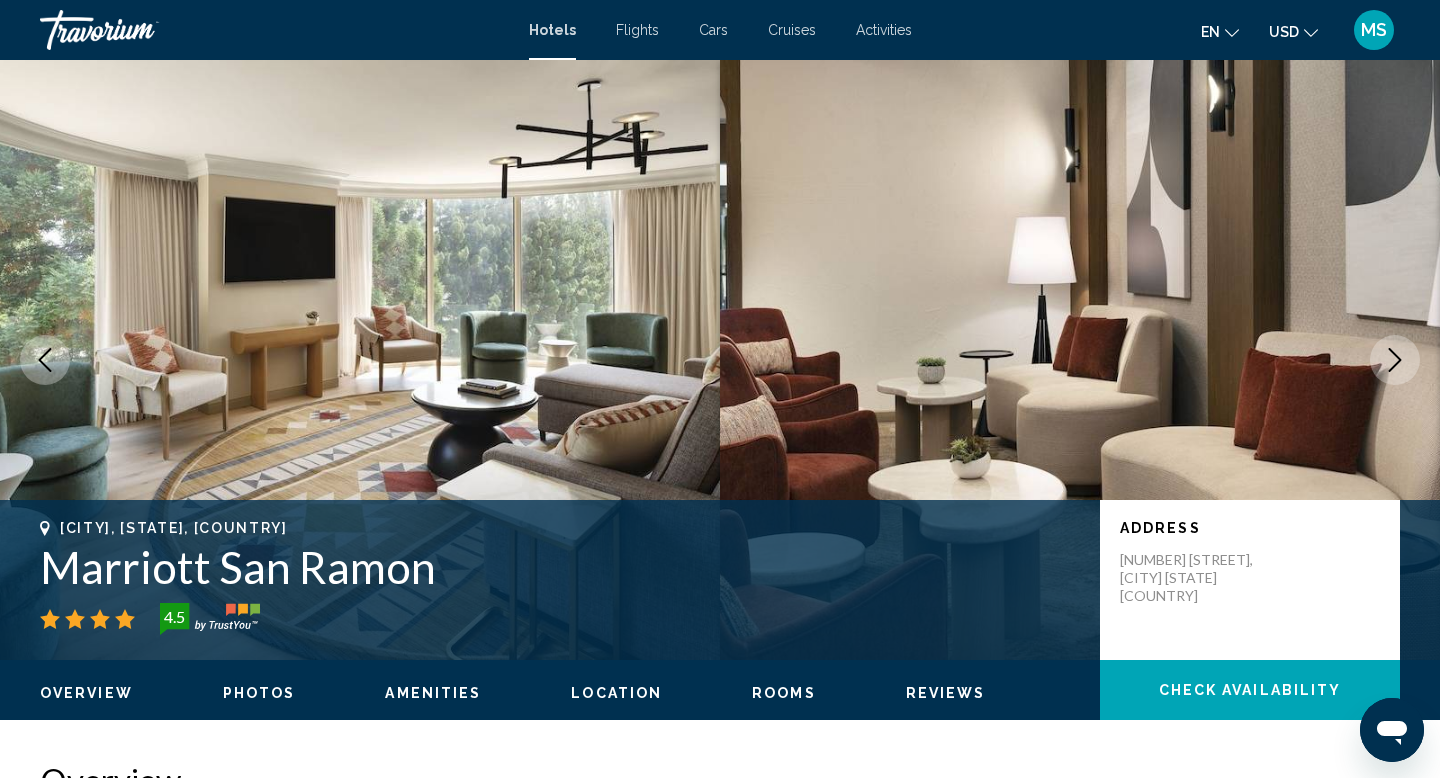 click 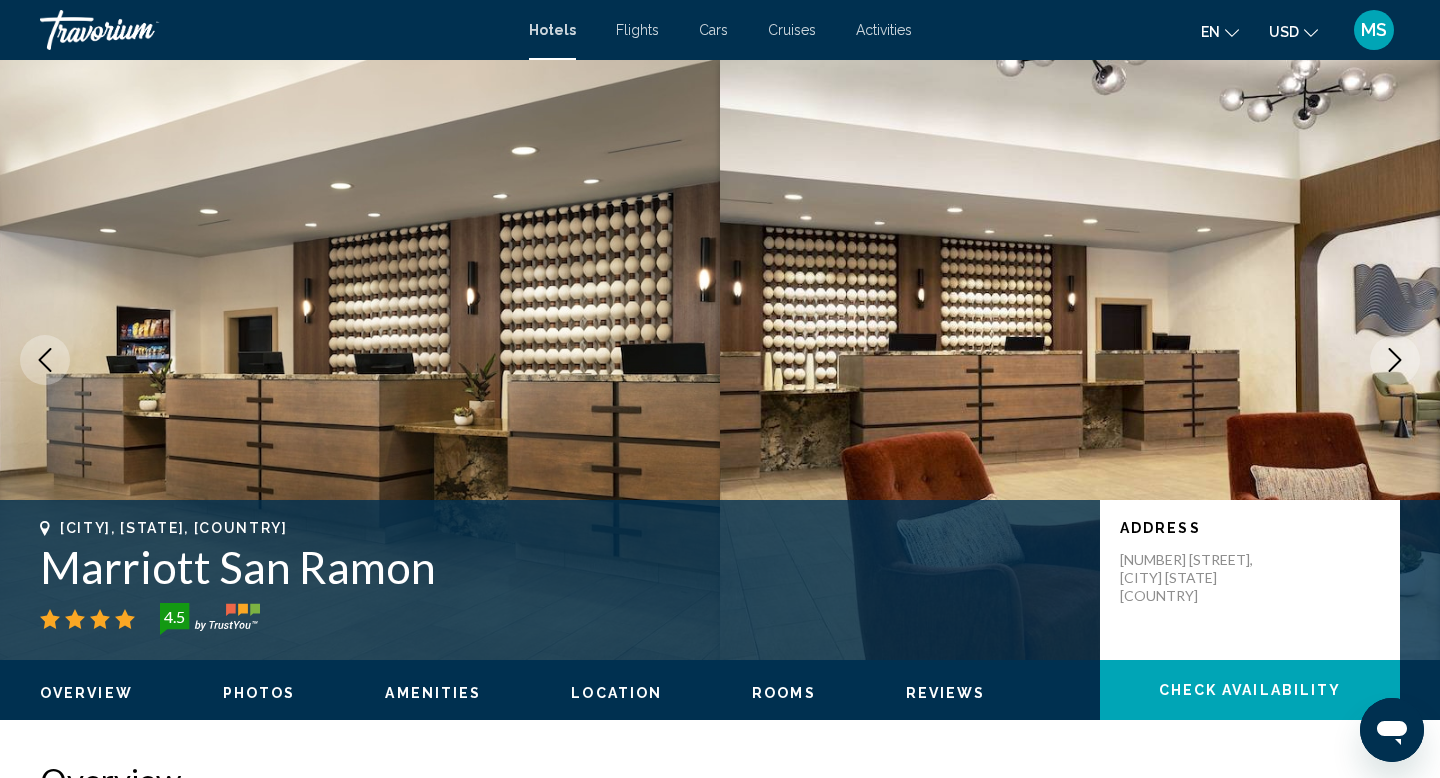 click 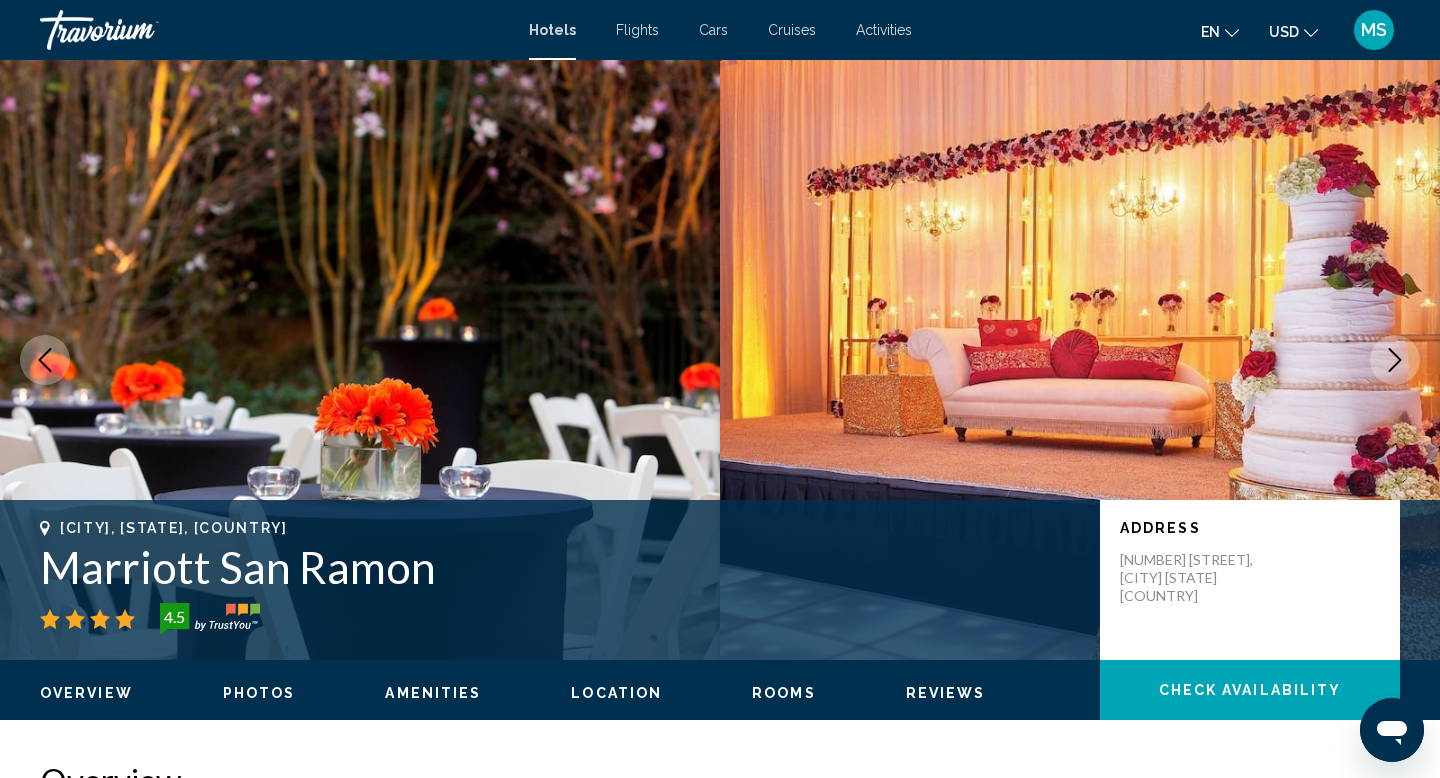 click 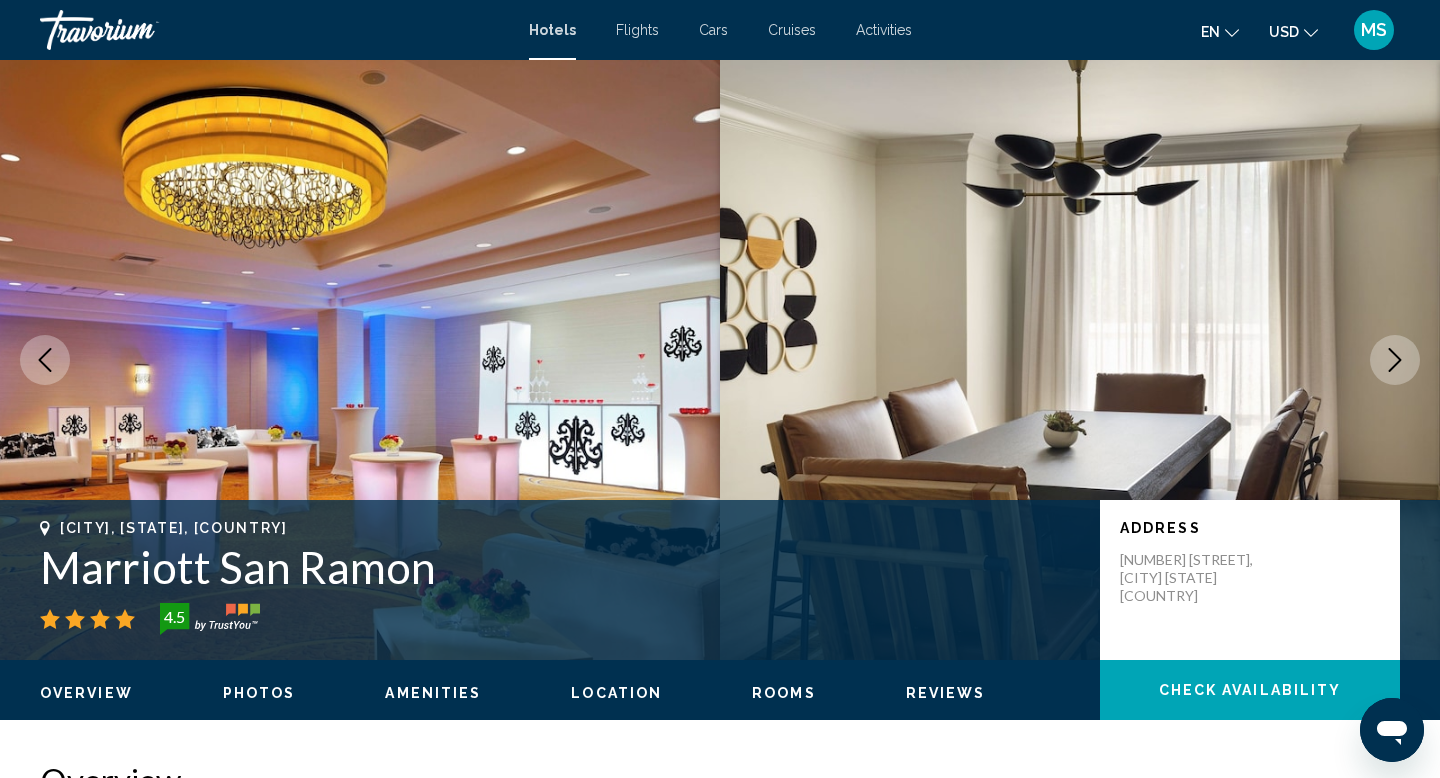 click 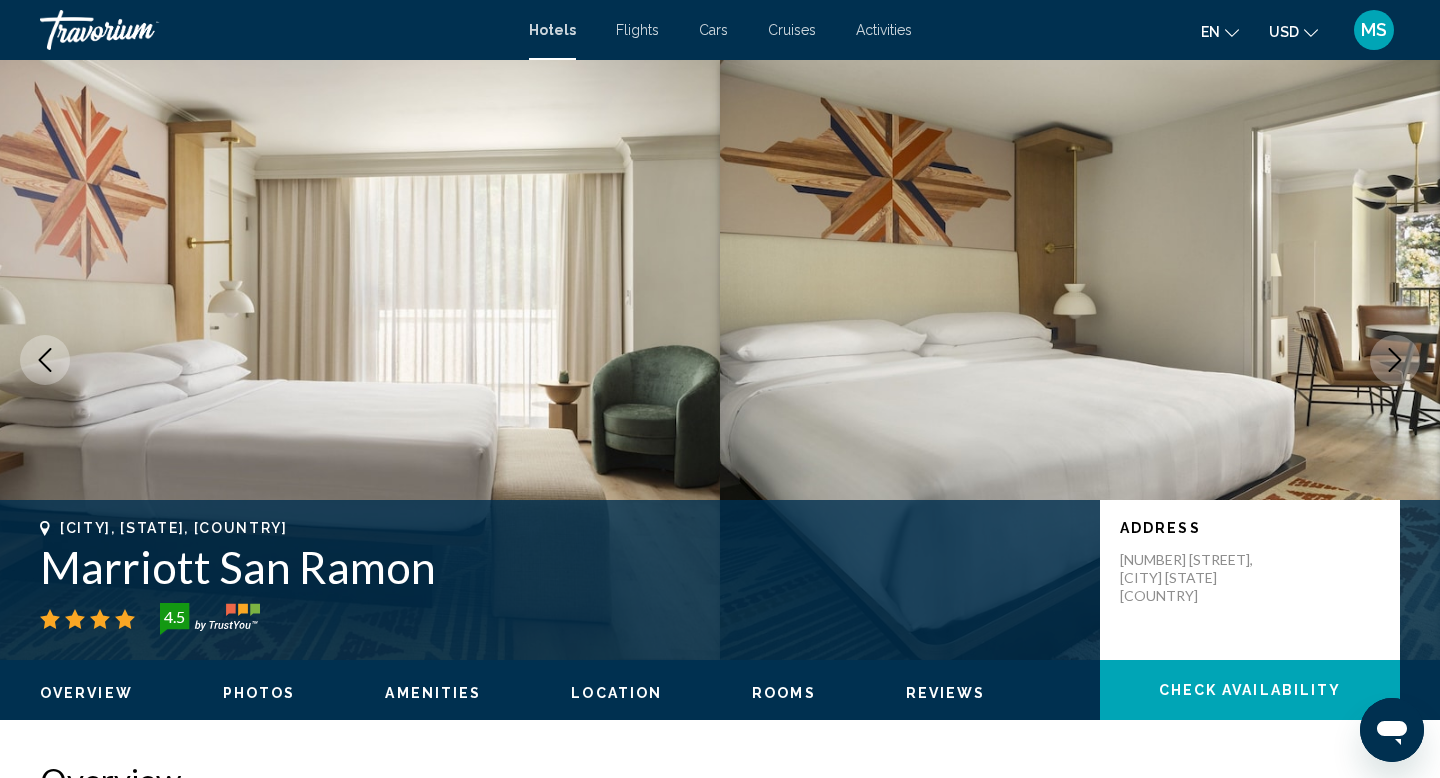 click 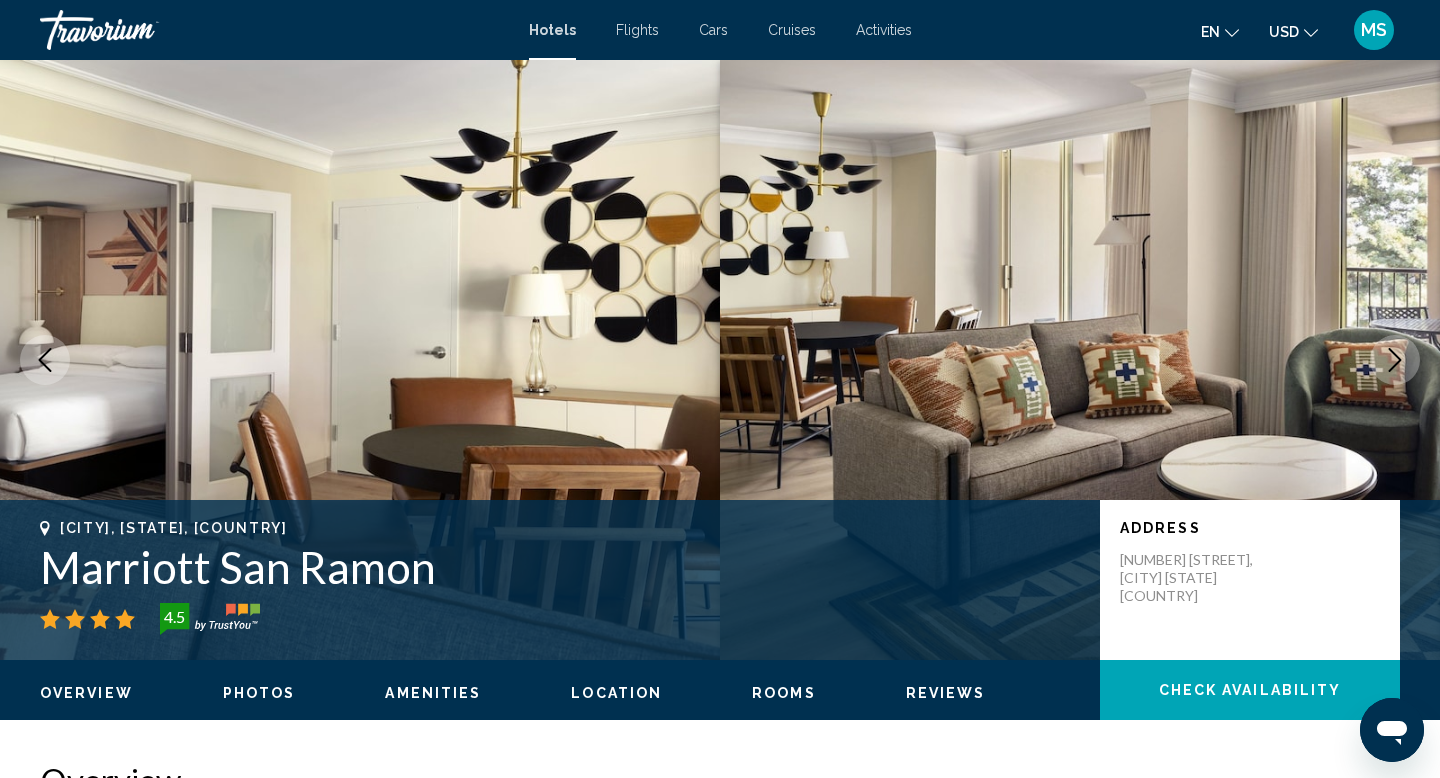click 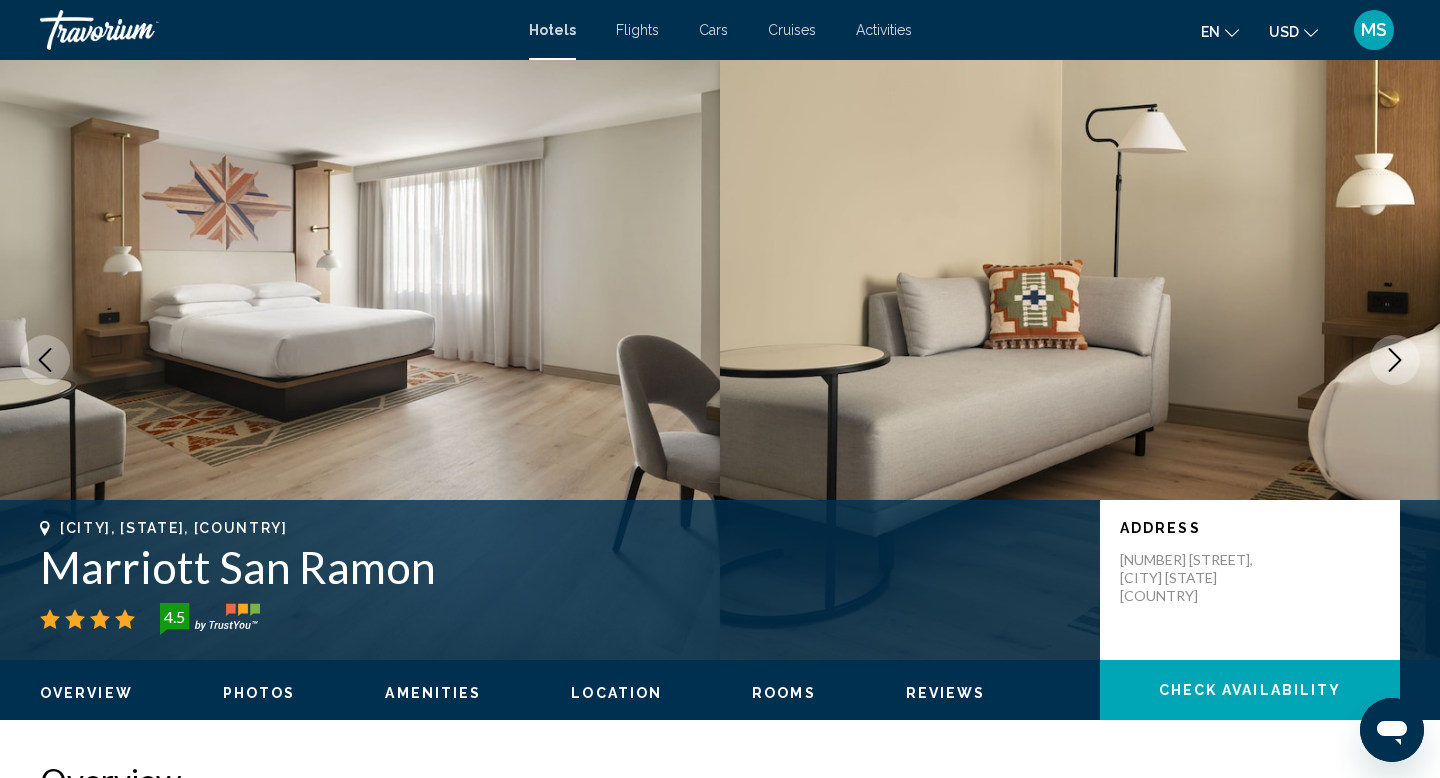 click 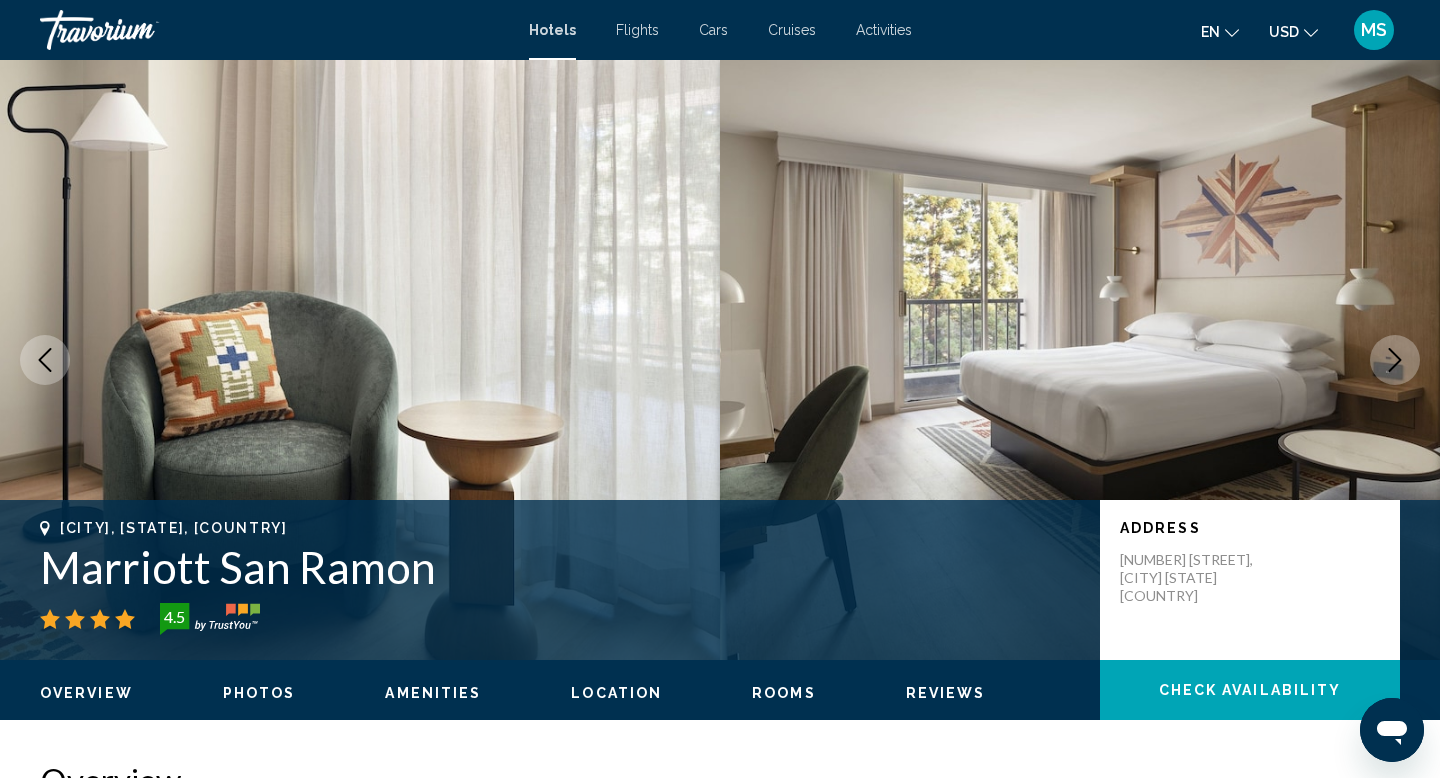 click 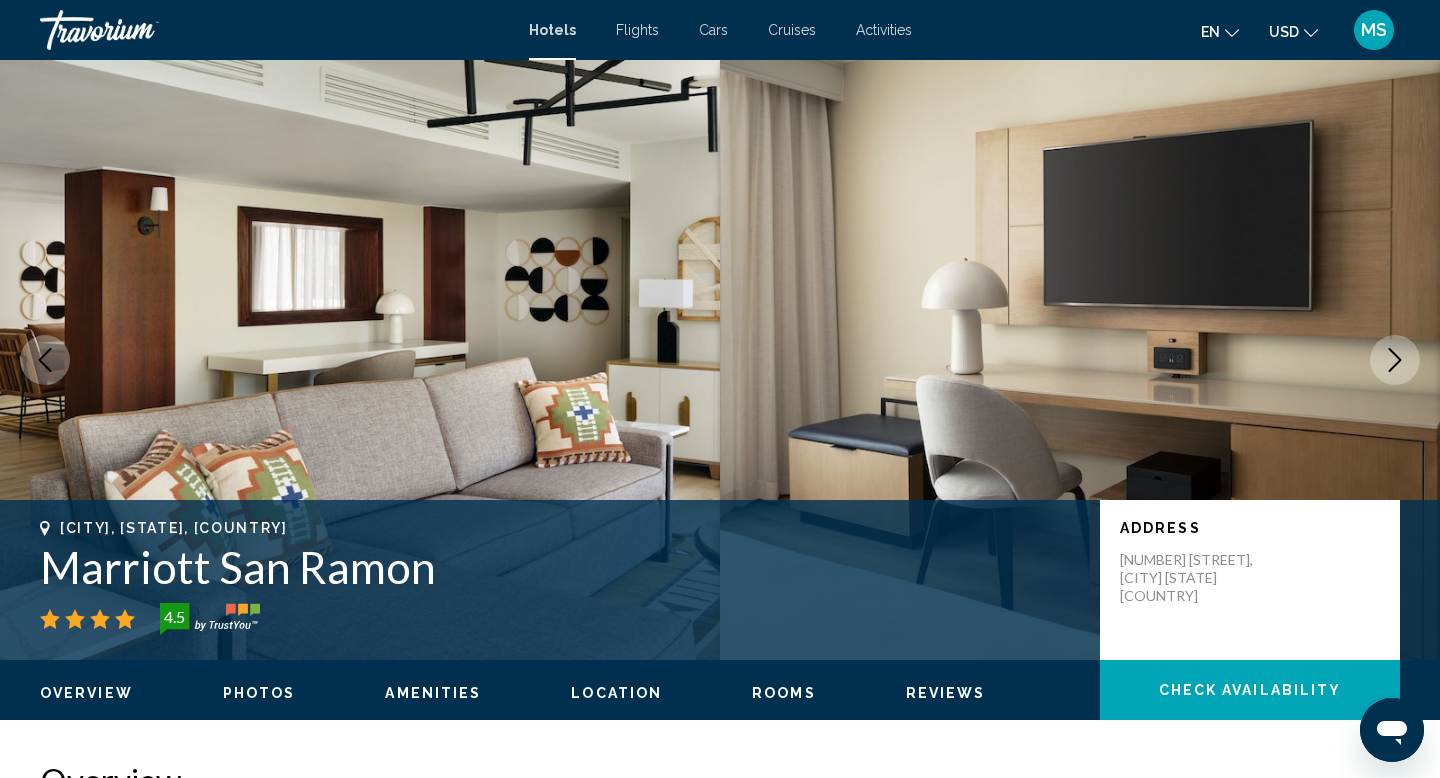 click 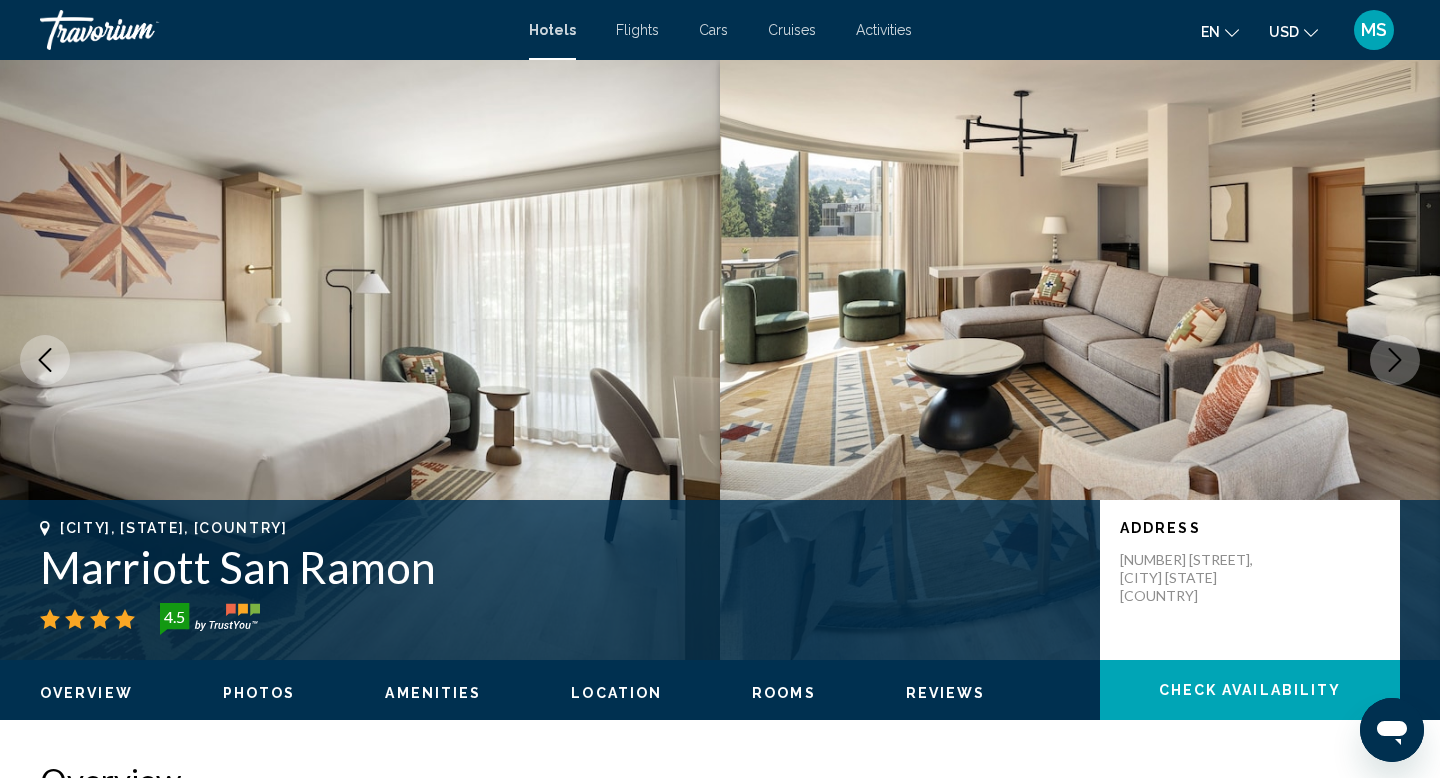 click 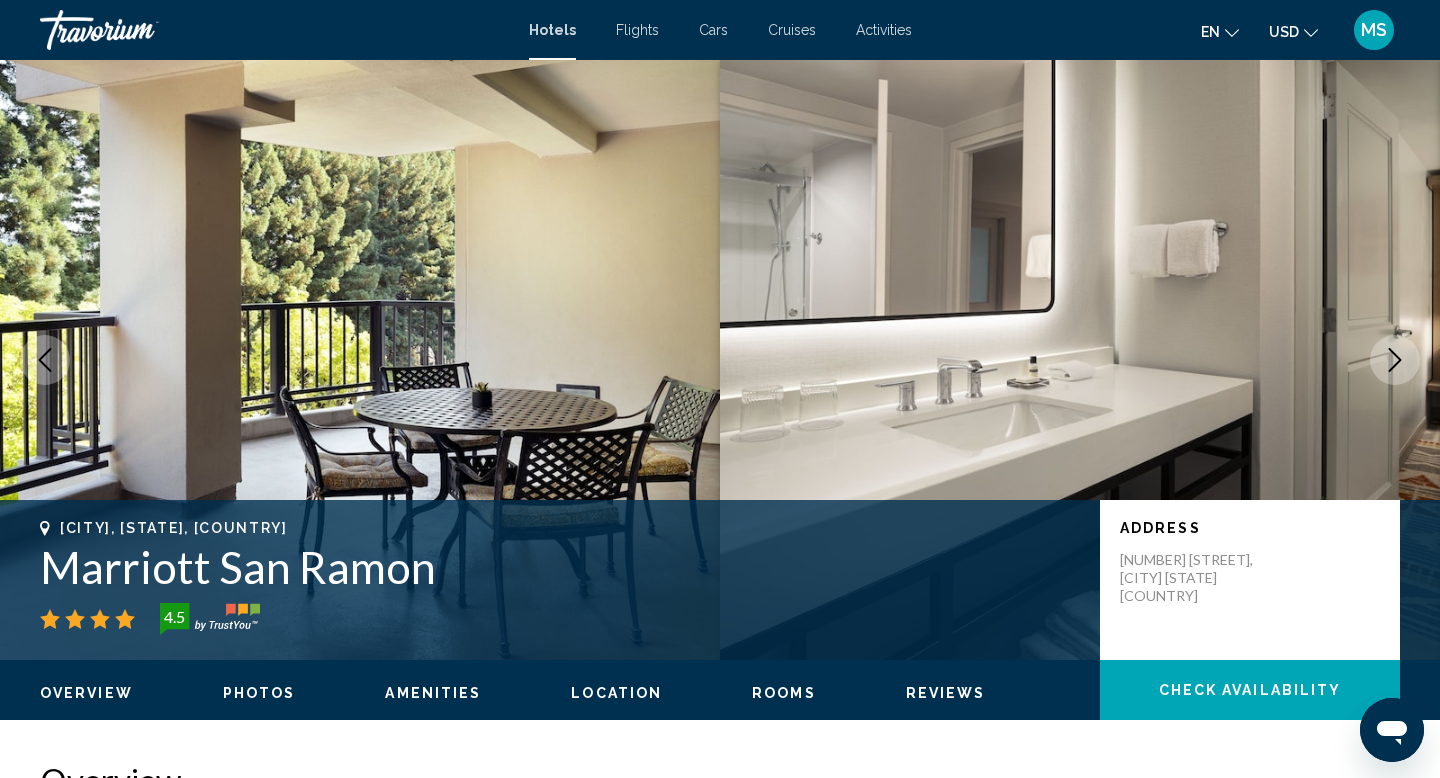 click 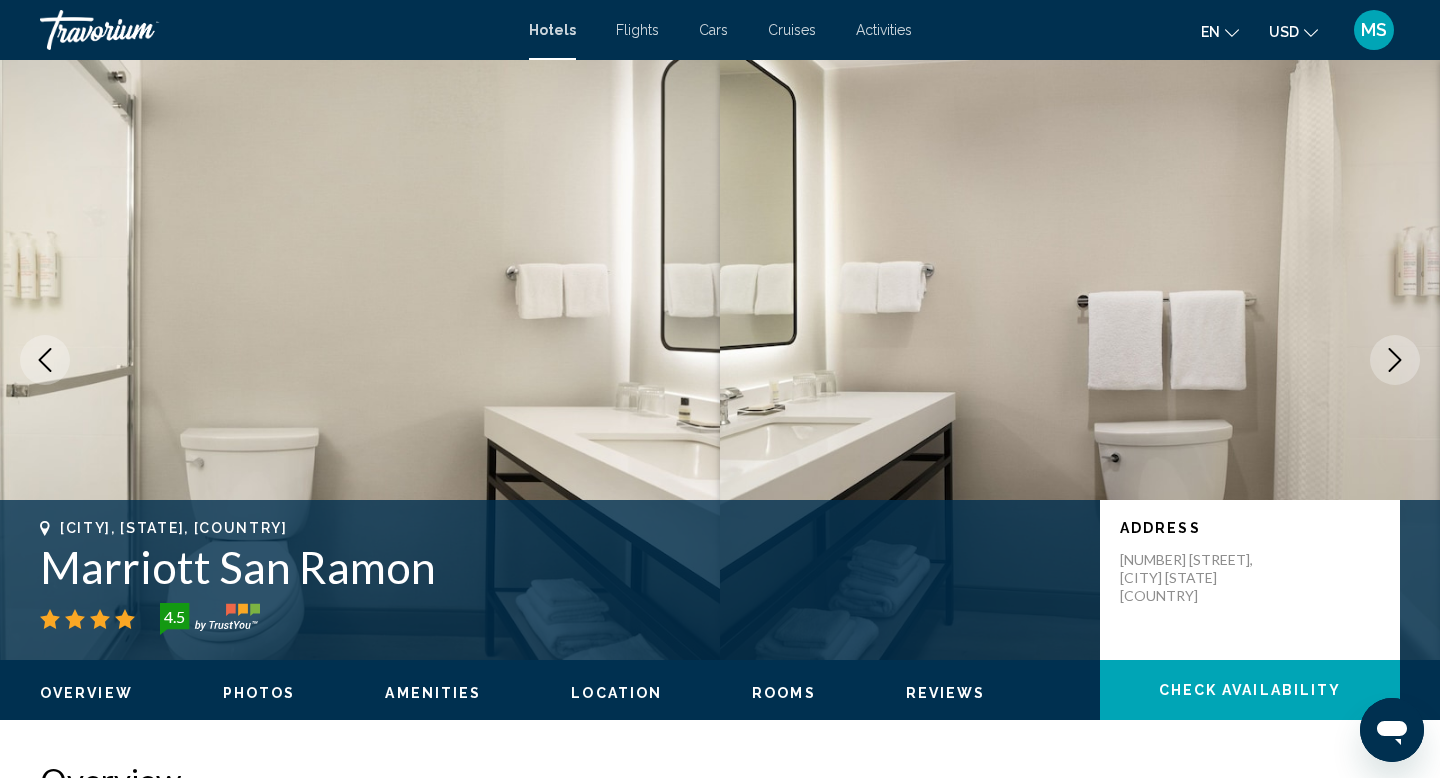 click 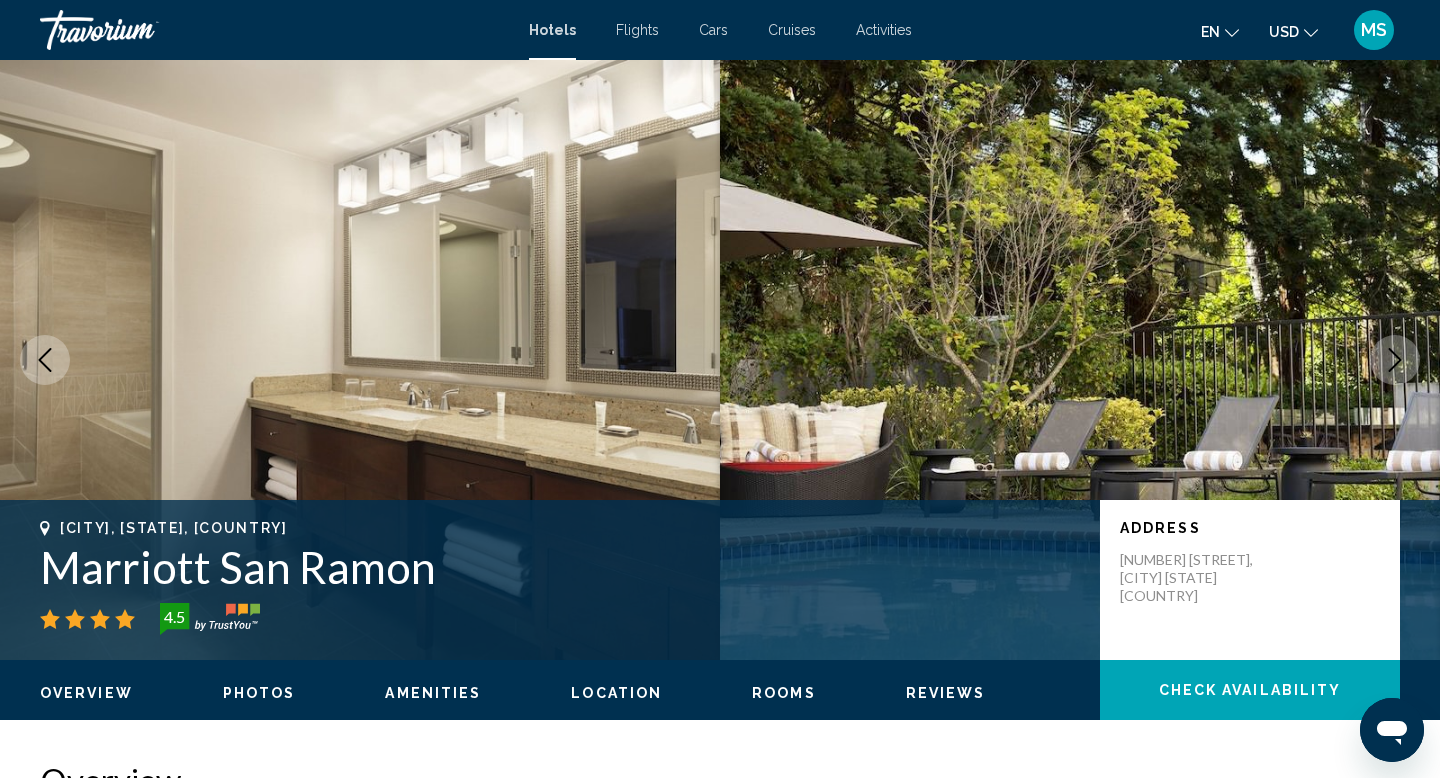 click 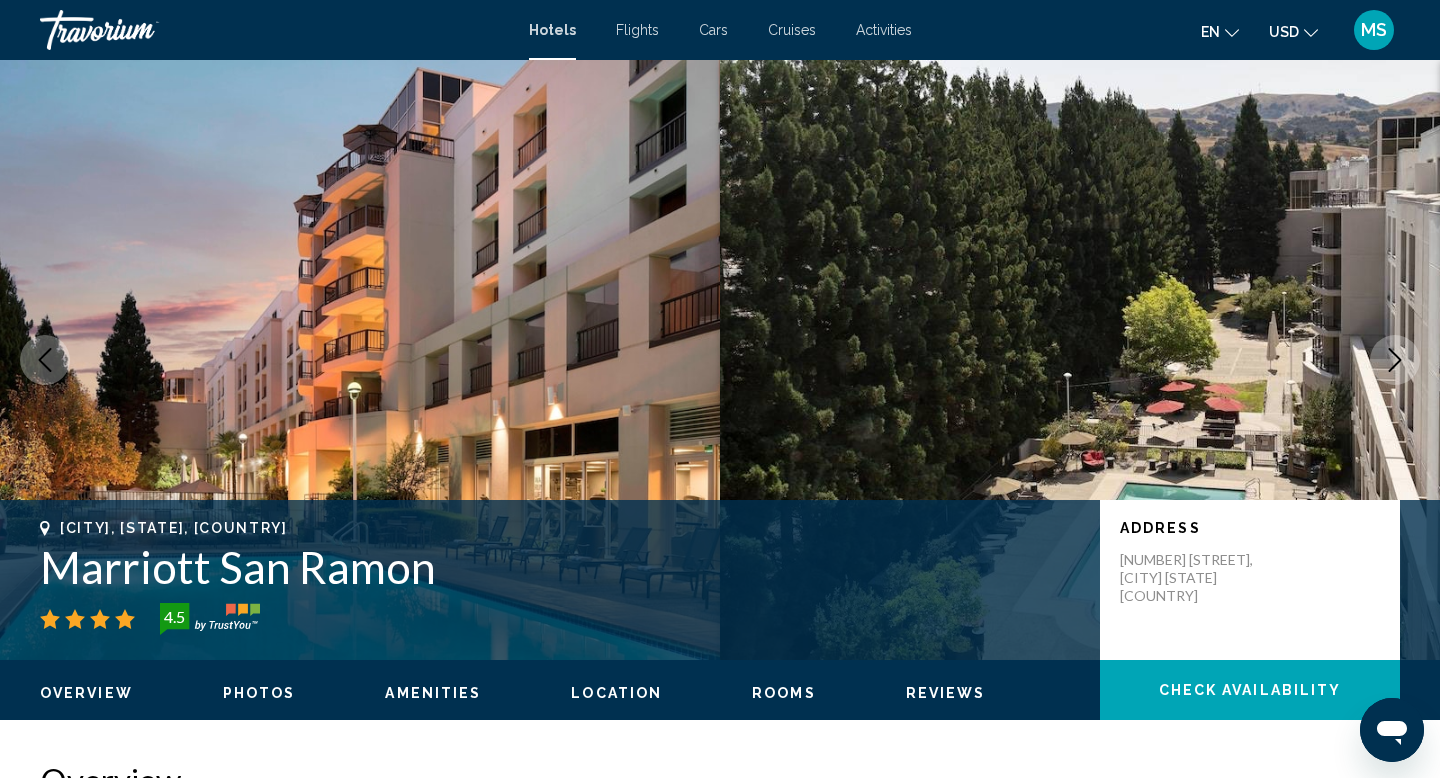 click 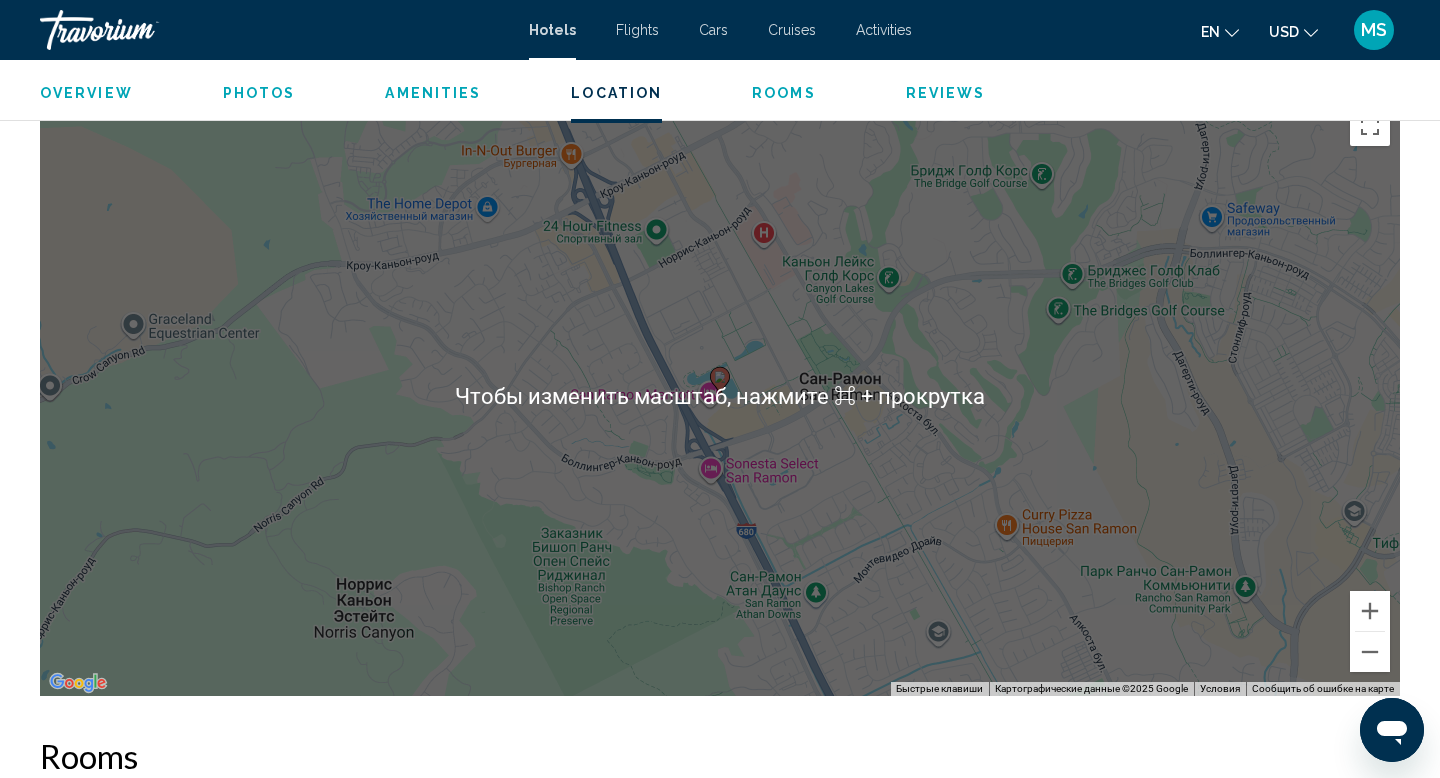 scroll, scrollTop: 1912, scrollLeft: 0, axis: vertical 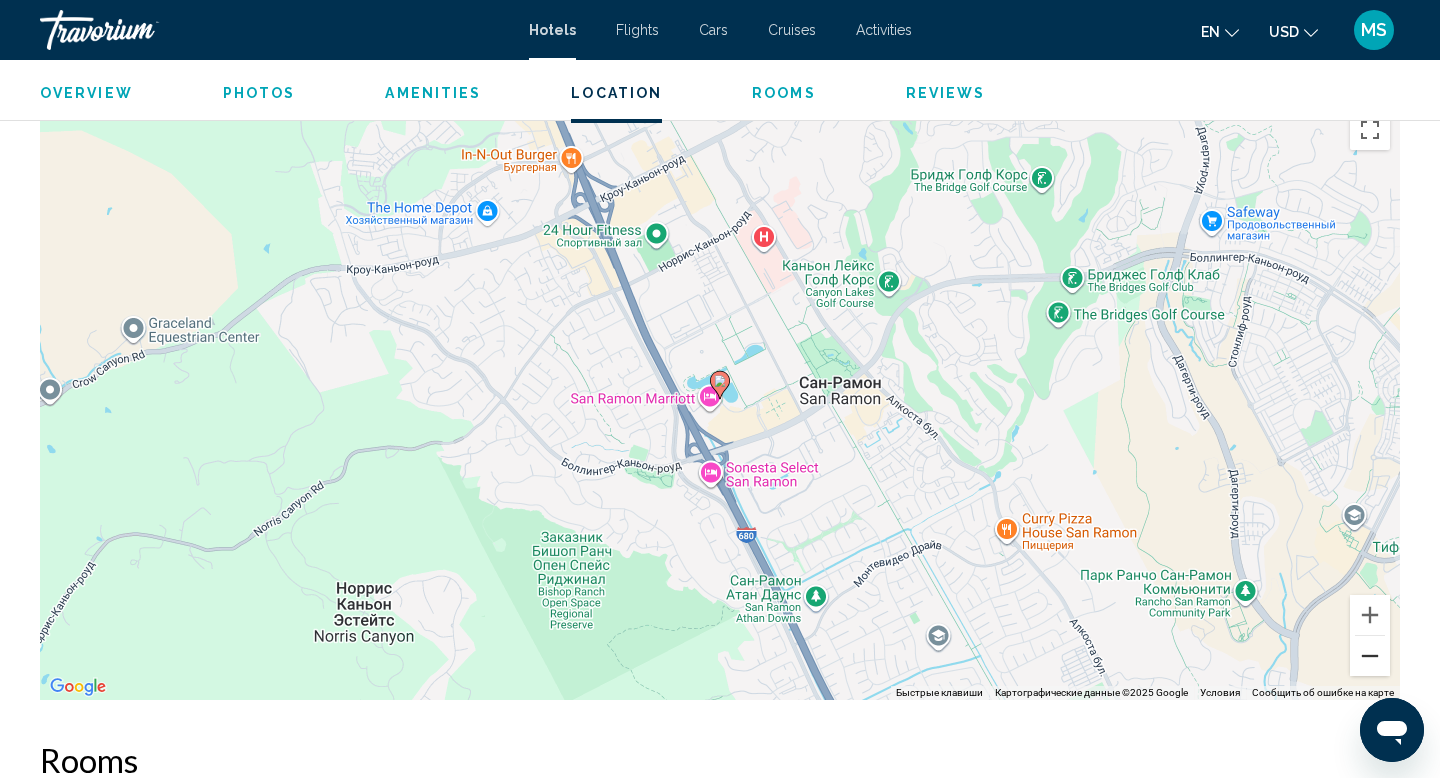 click at bounding box center [1370, 656] 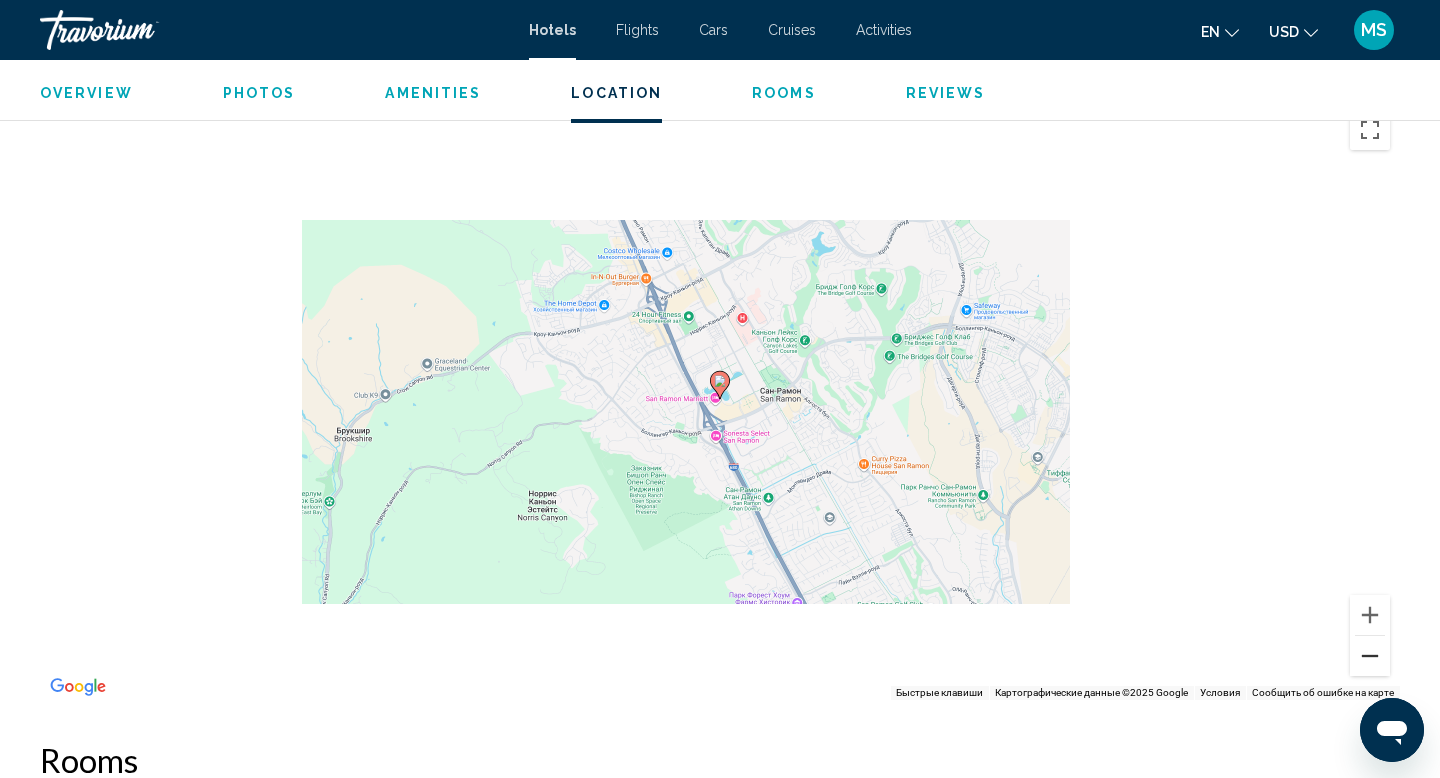 click at bounding box center (1370, 656) 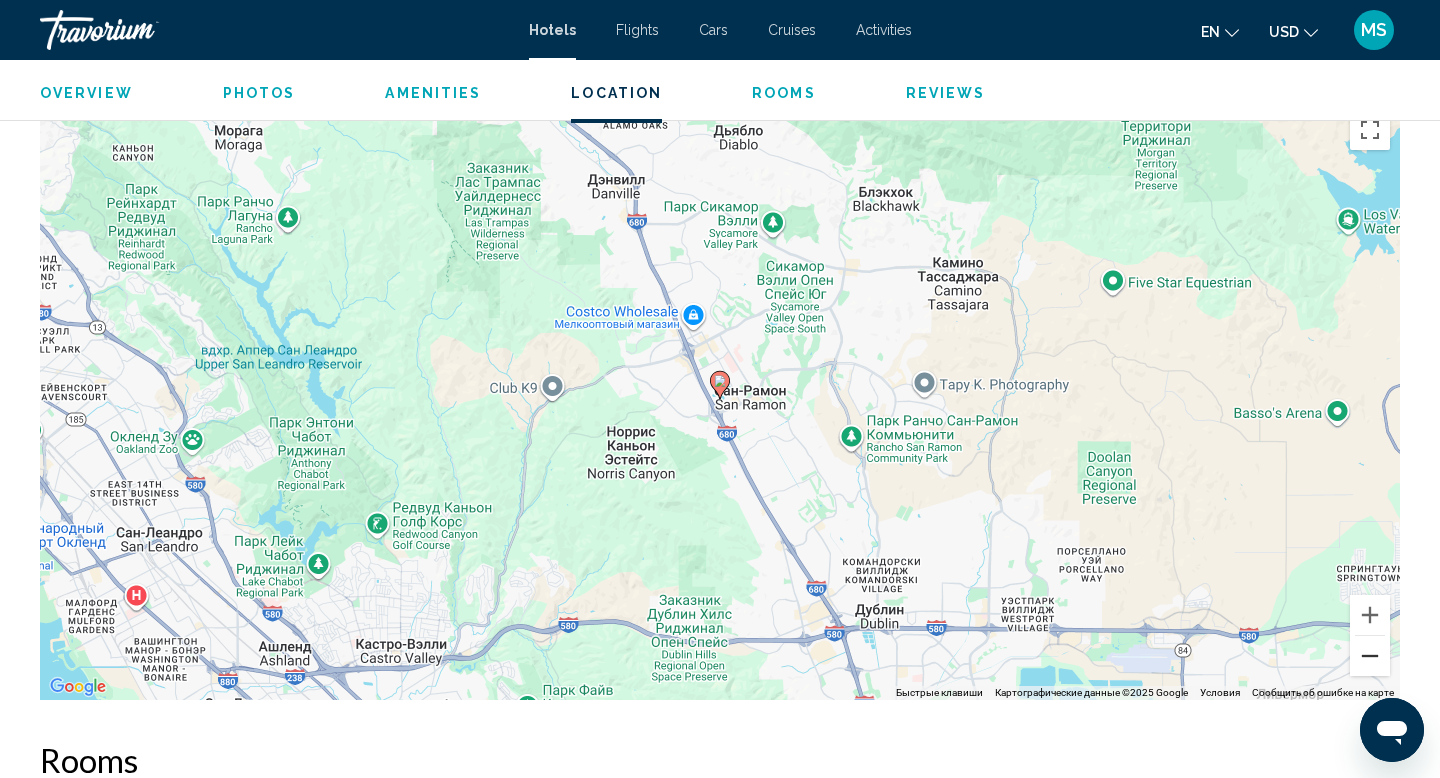 click at bounding box center (1370, 656) 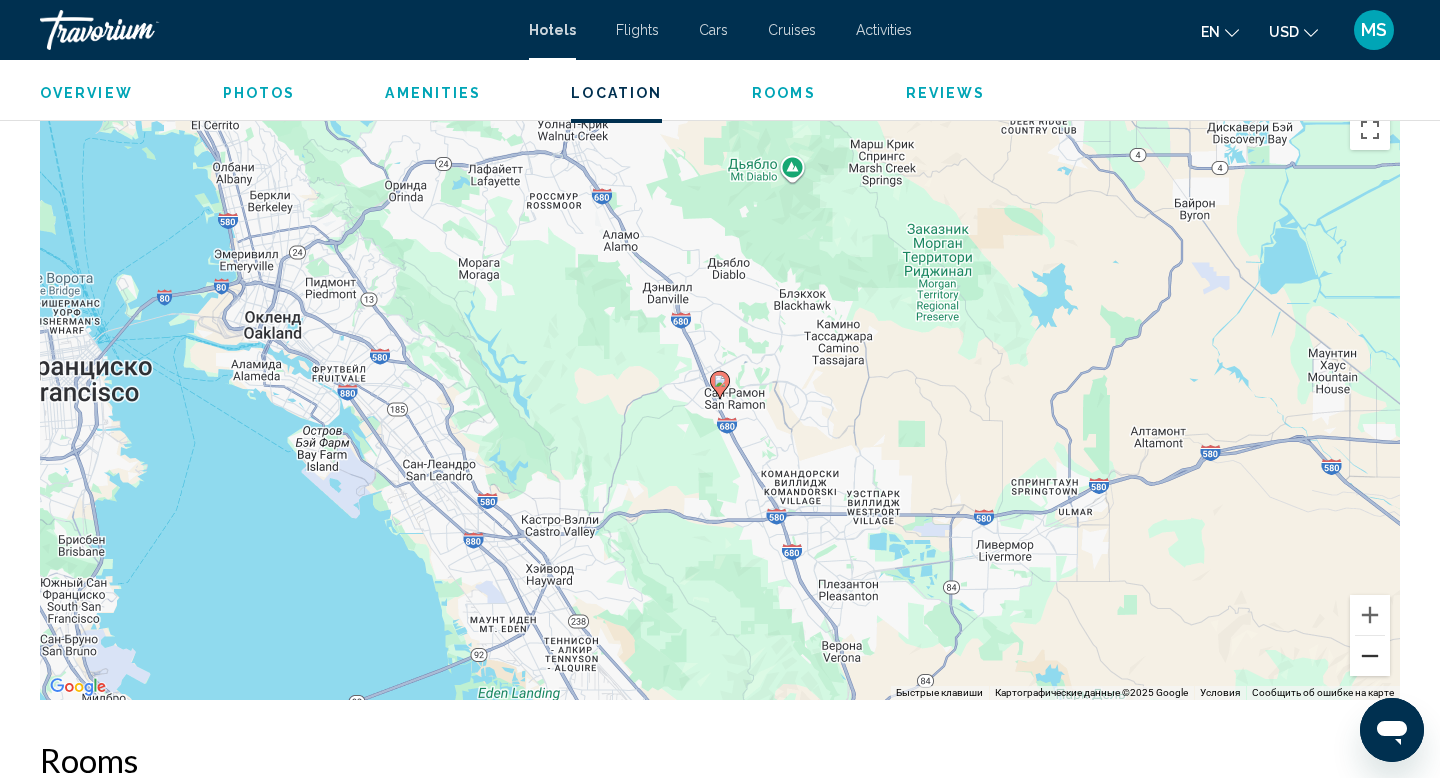 scroll, scrollTop: 1911, scrollLeft: 0, axis: vertical 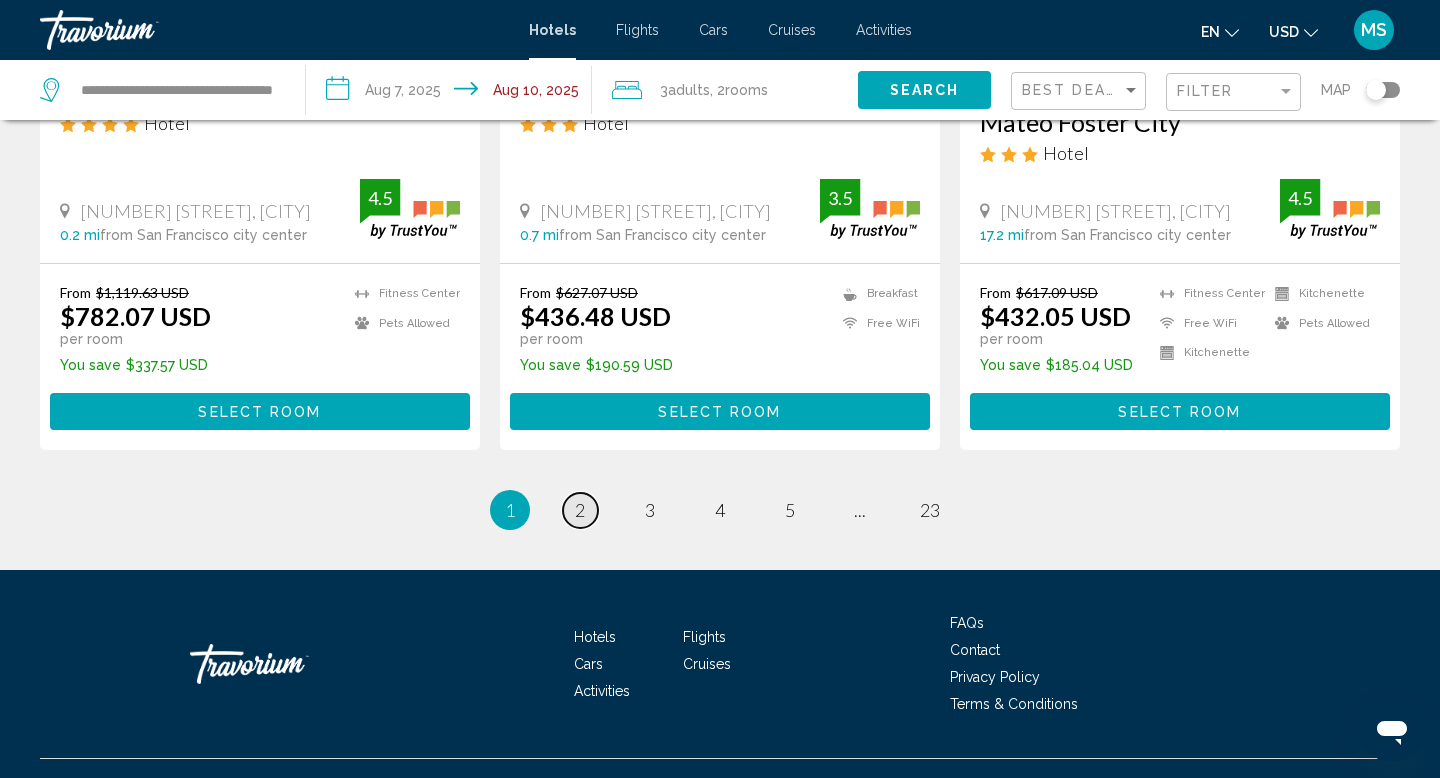 click on "2" at bounding box center (580, 510) 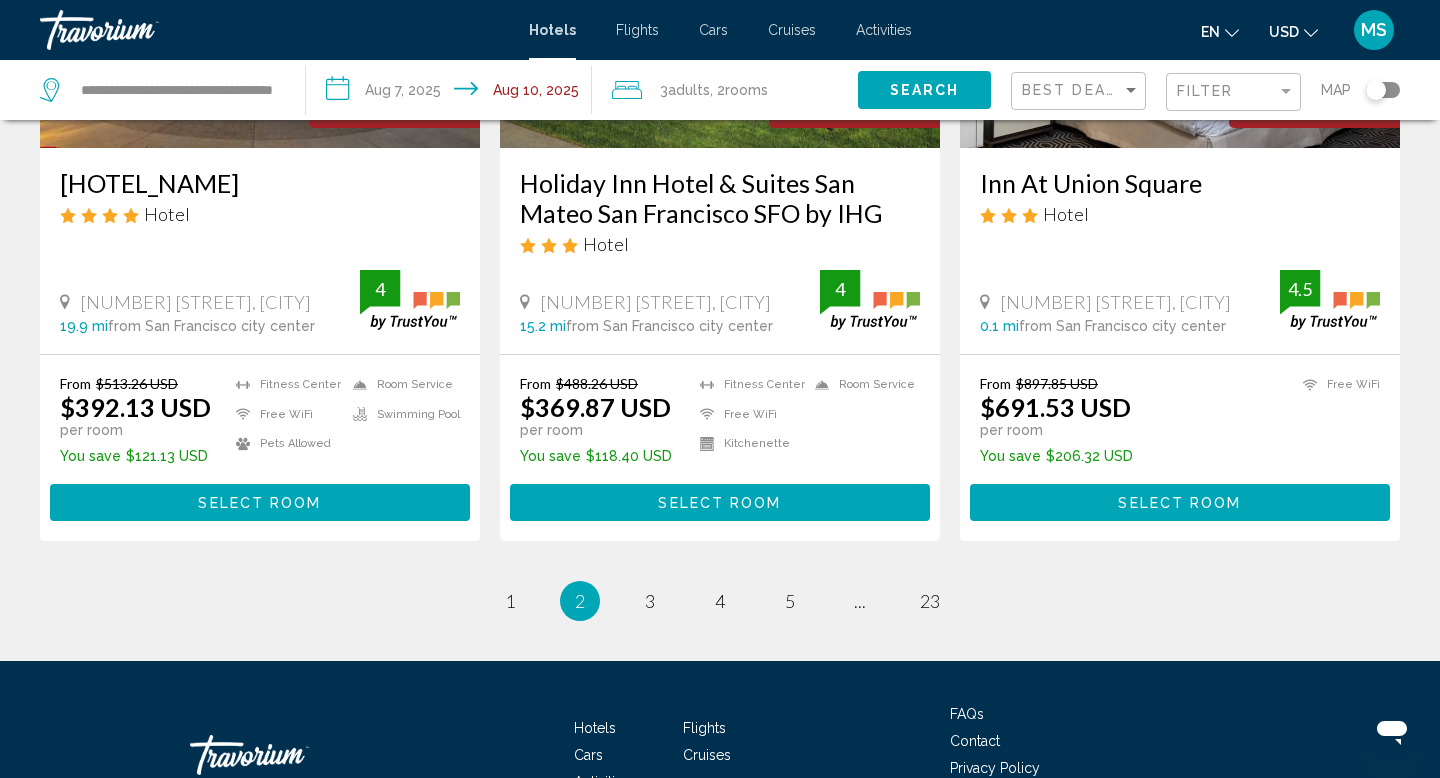 scroll, scrollTop: 2746, scrollLeft: 0, axis: vertical 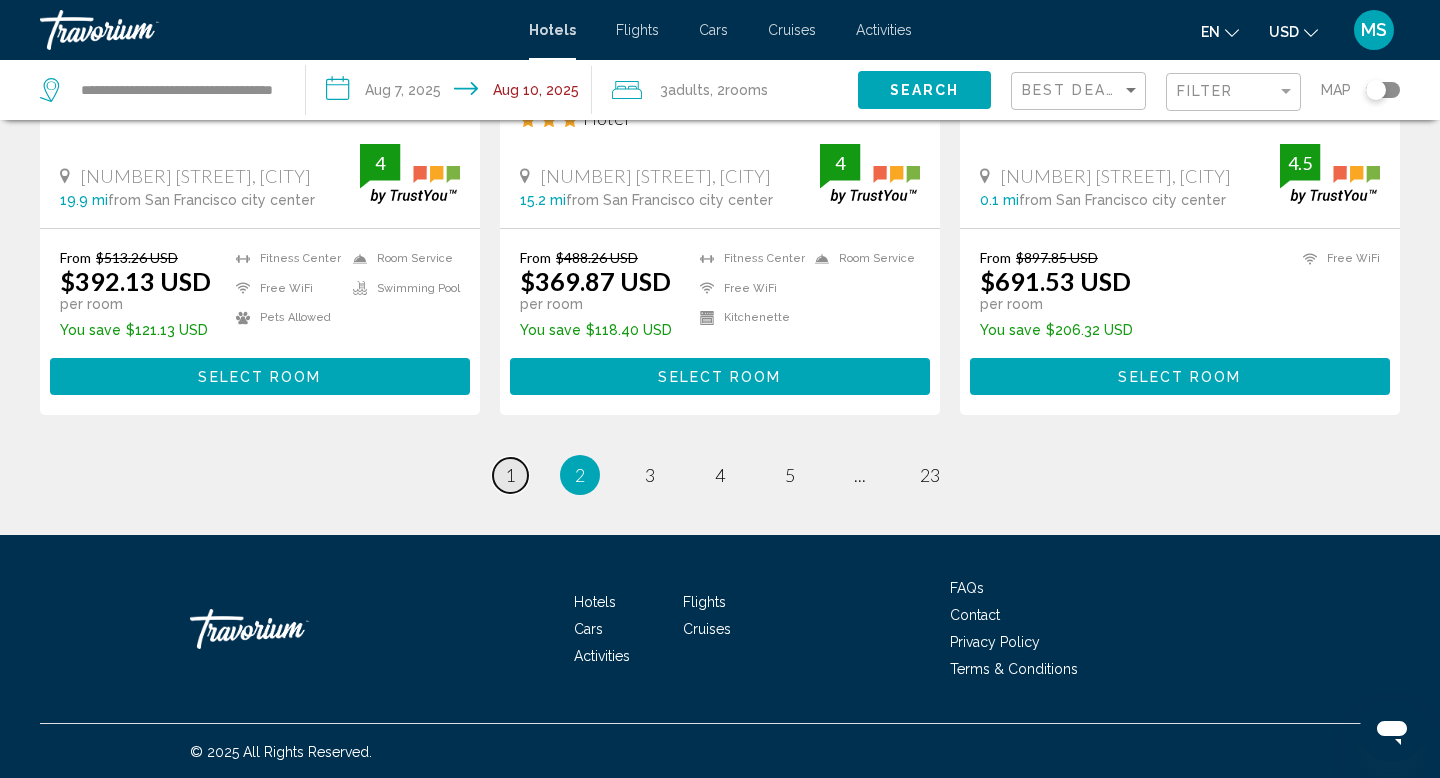 click on "1" at bounding box center [510, 475] 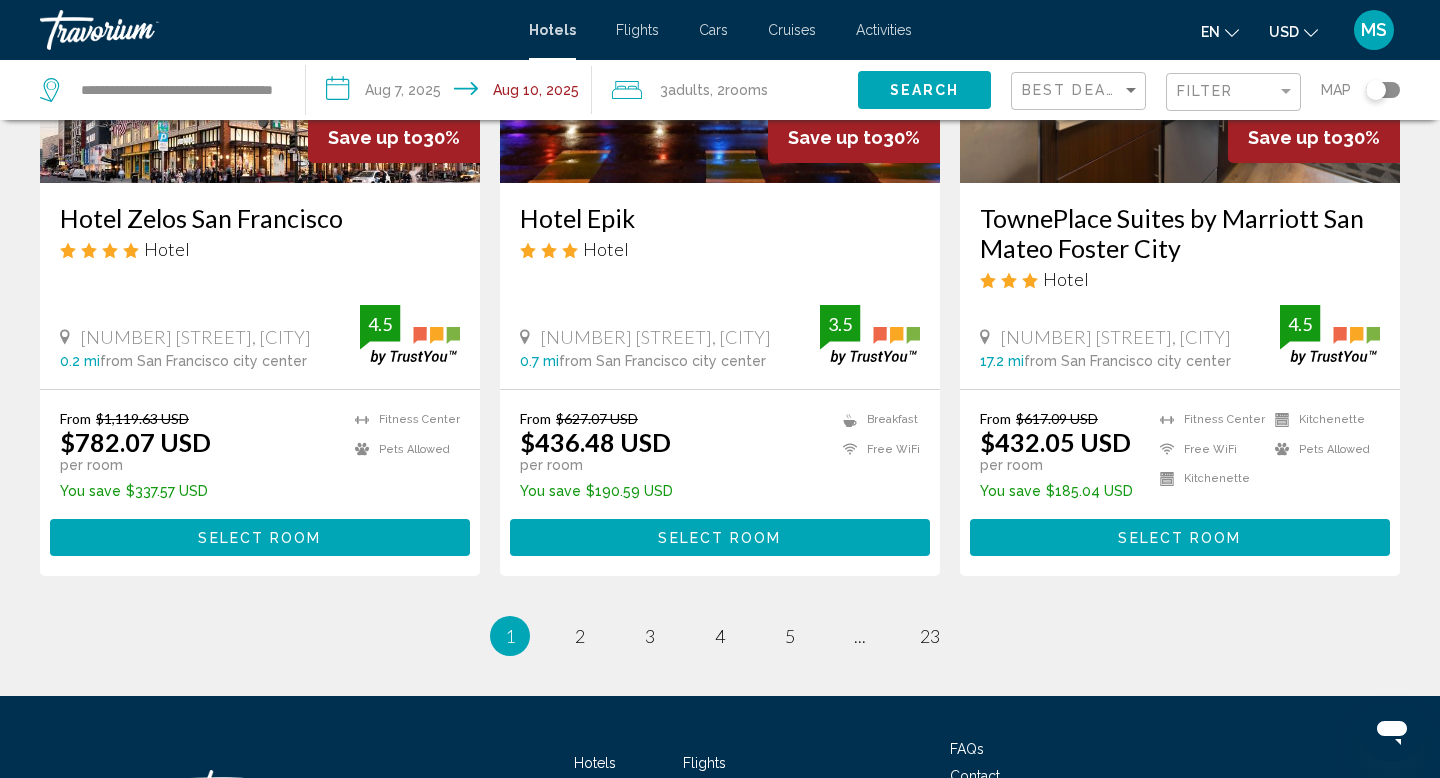 scroll, scrollTop: 2746, scrollLeft: 0, axis: vertical 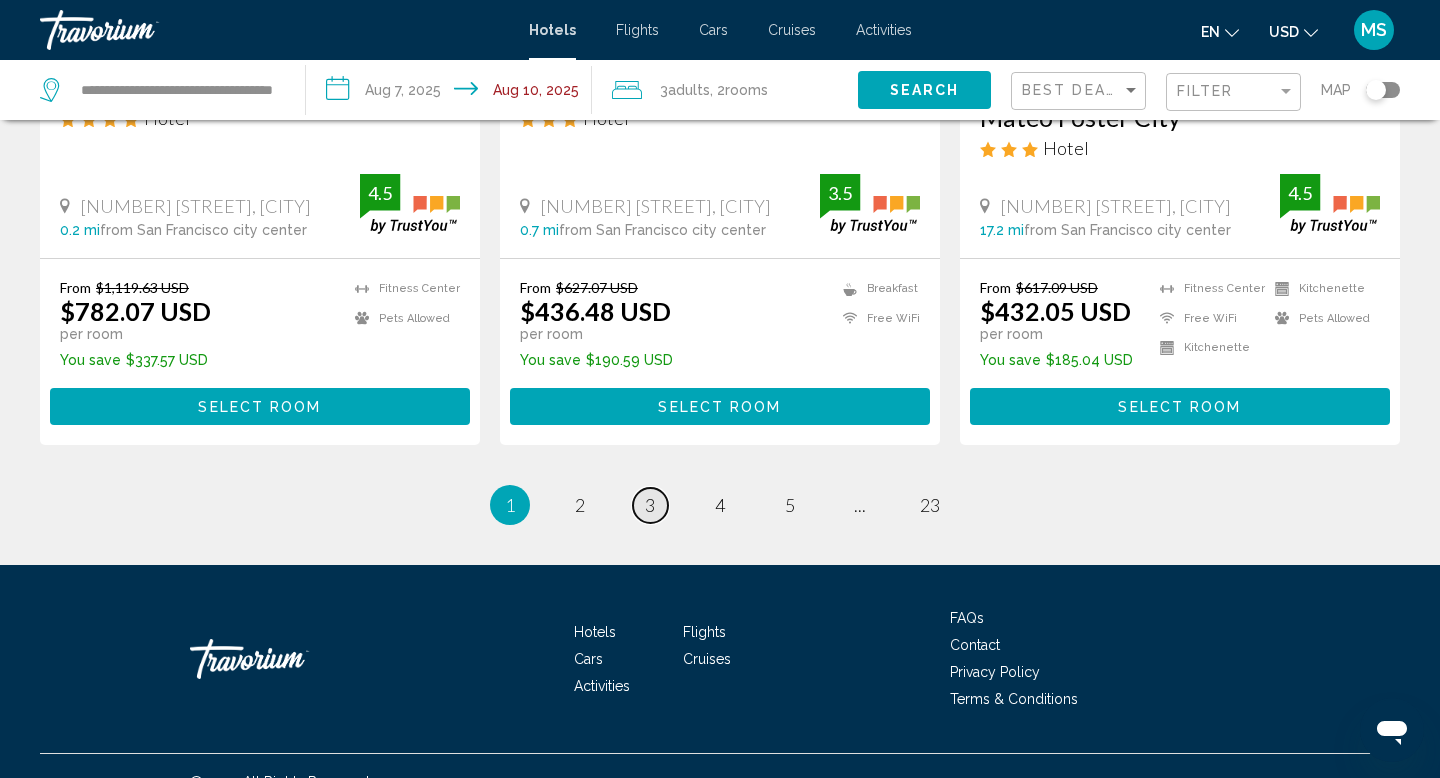 click on "page  3" at bounding box center [650, 505] 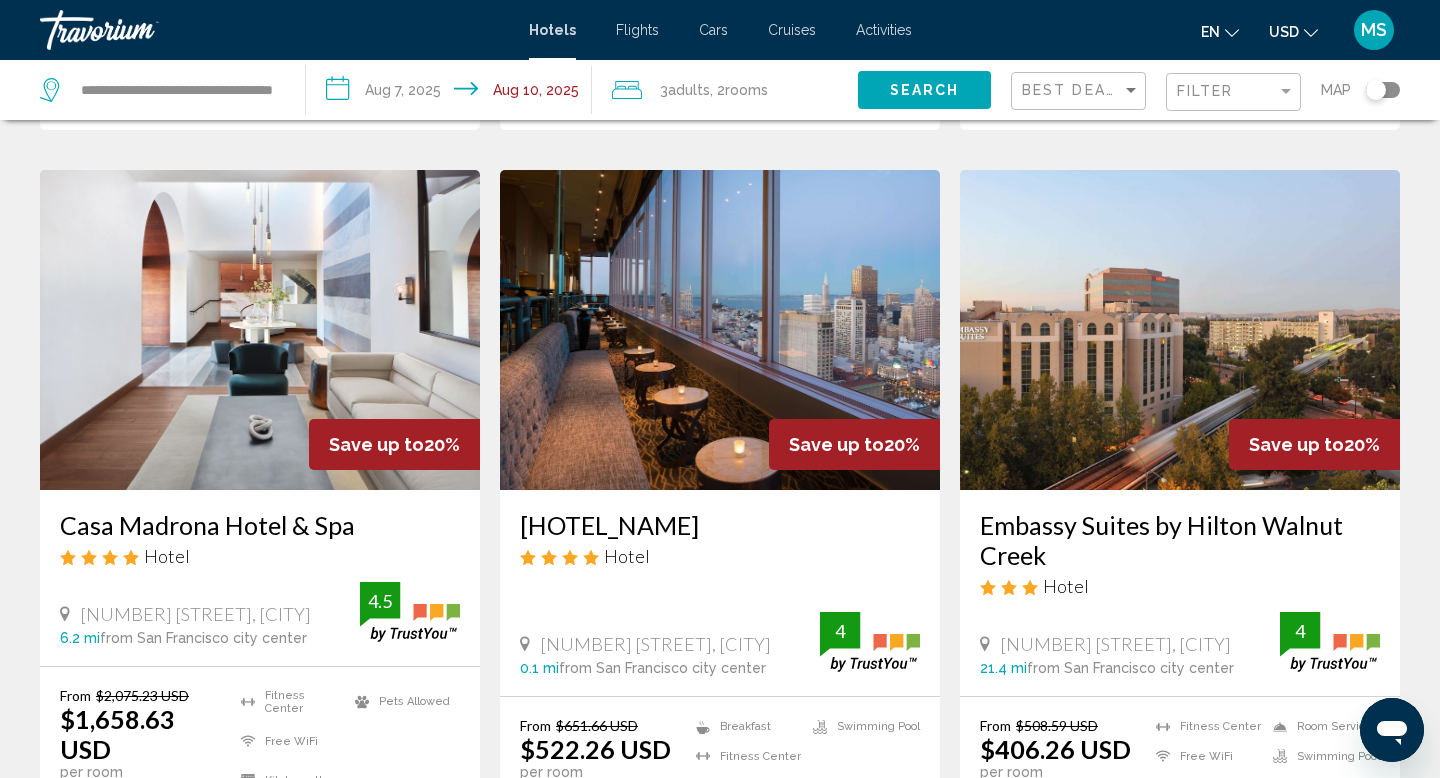 scroll, scrollTop: 2277, scrollLeft: 0, axis: vertical 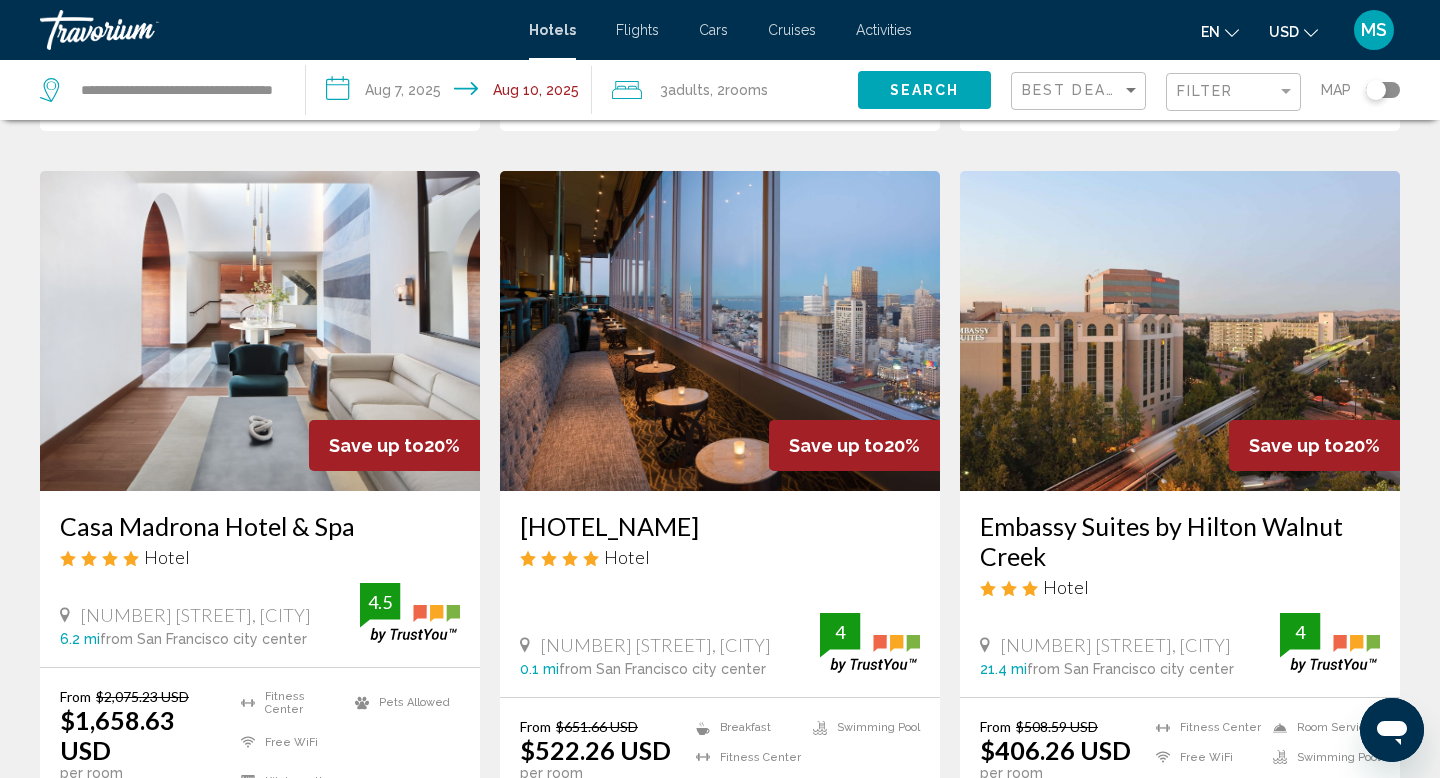click at bounding box center (720, 331) 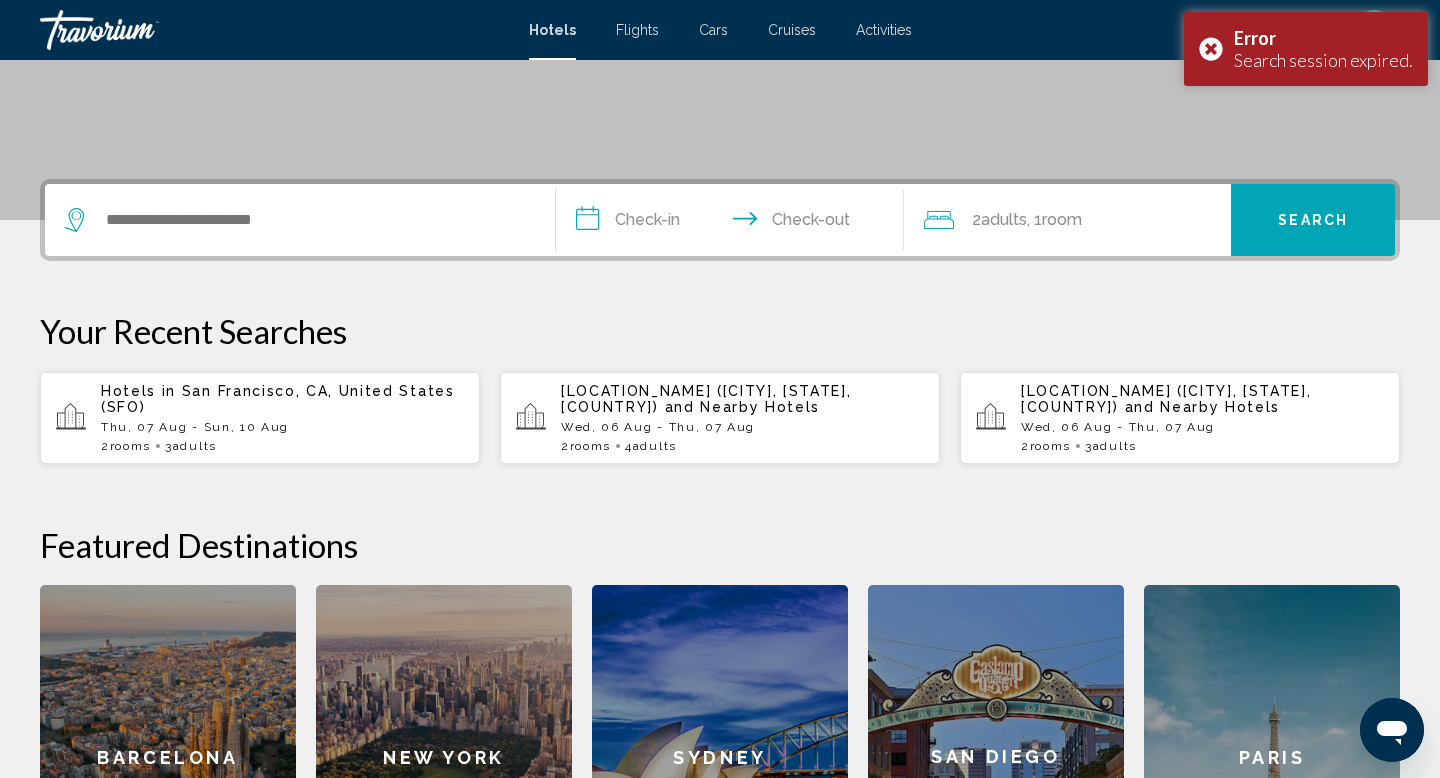 scroll, scrollTop: 384, scrollLeft: 0, axis: vertical 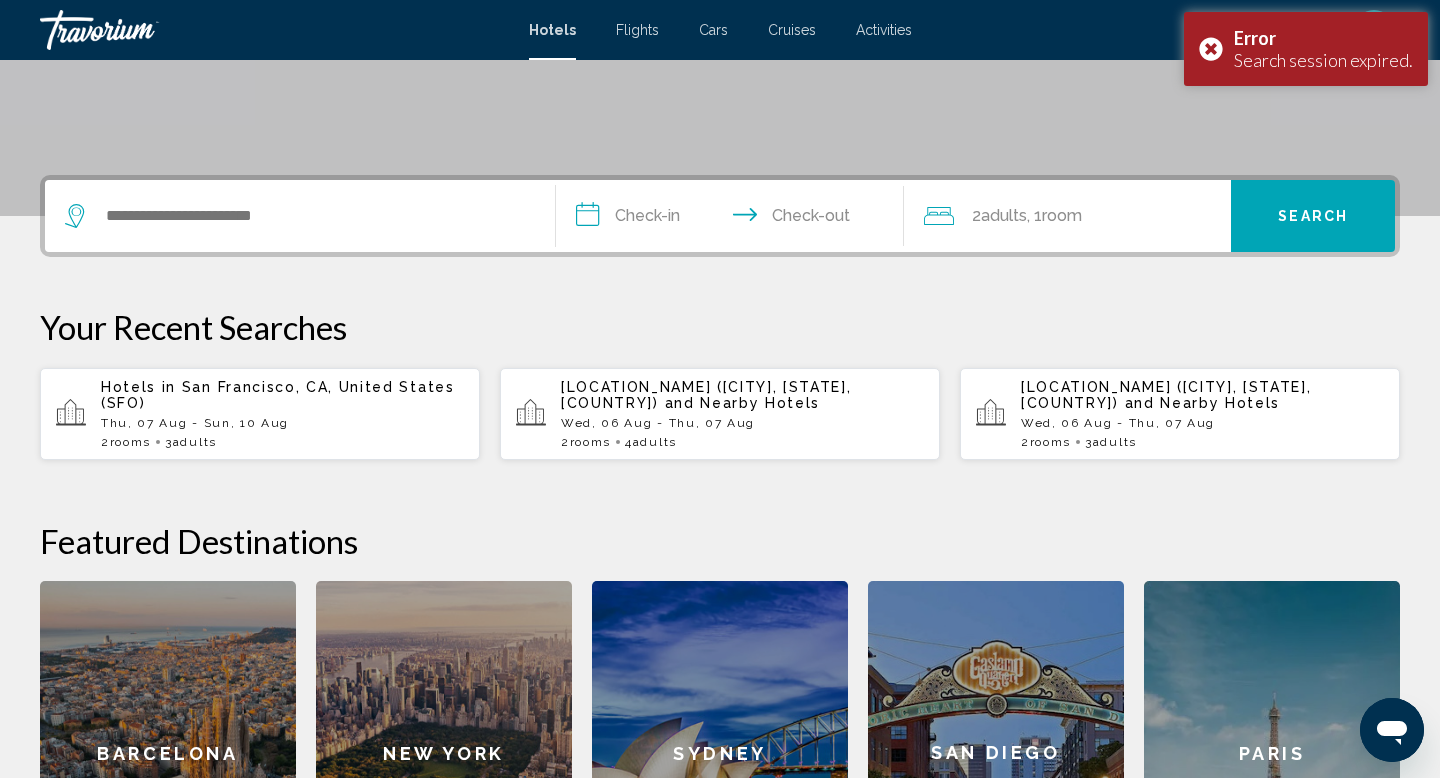 click on "Hotels in [CITY], [STATE], [COUNTRY] ([AIRPORT_CODE]) [DATE] - [DATE] 2 Room rooms 3 Adult Adults" at bounding box center (282, 414) 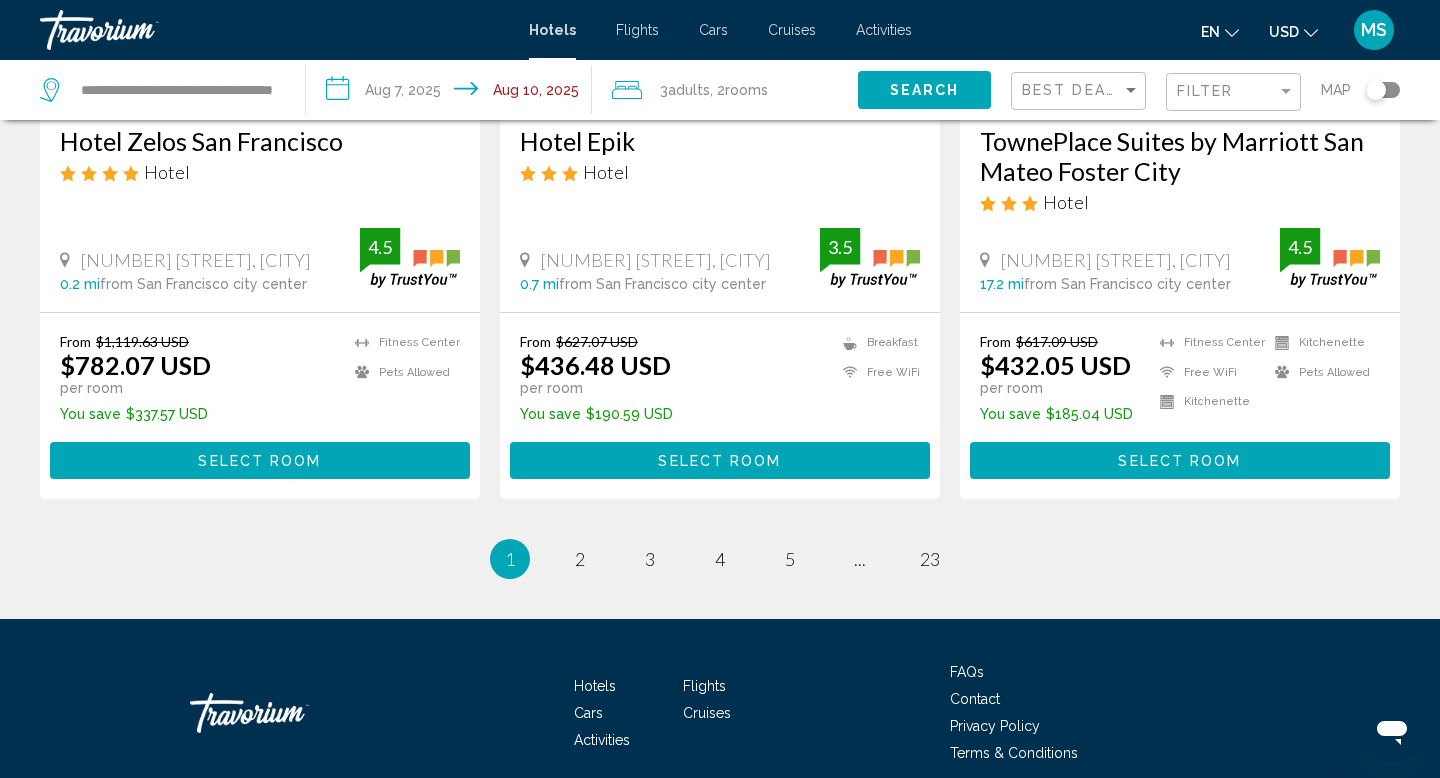 scroll, scrollTop: 2746, scrollLeft: 0, axis: vertical 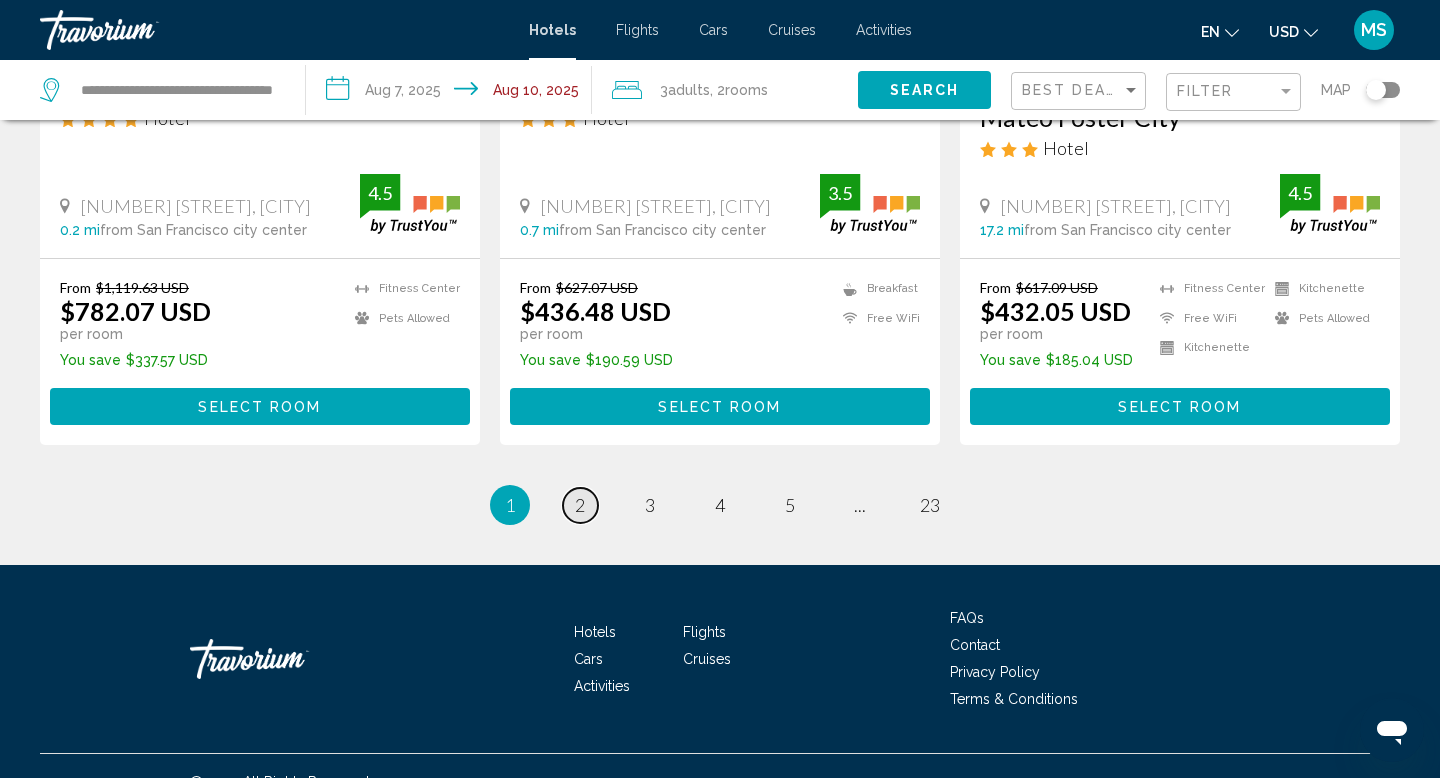 click on "2" at bounding box center [580, 505] 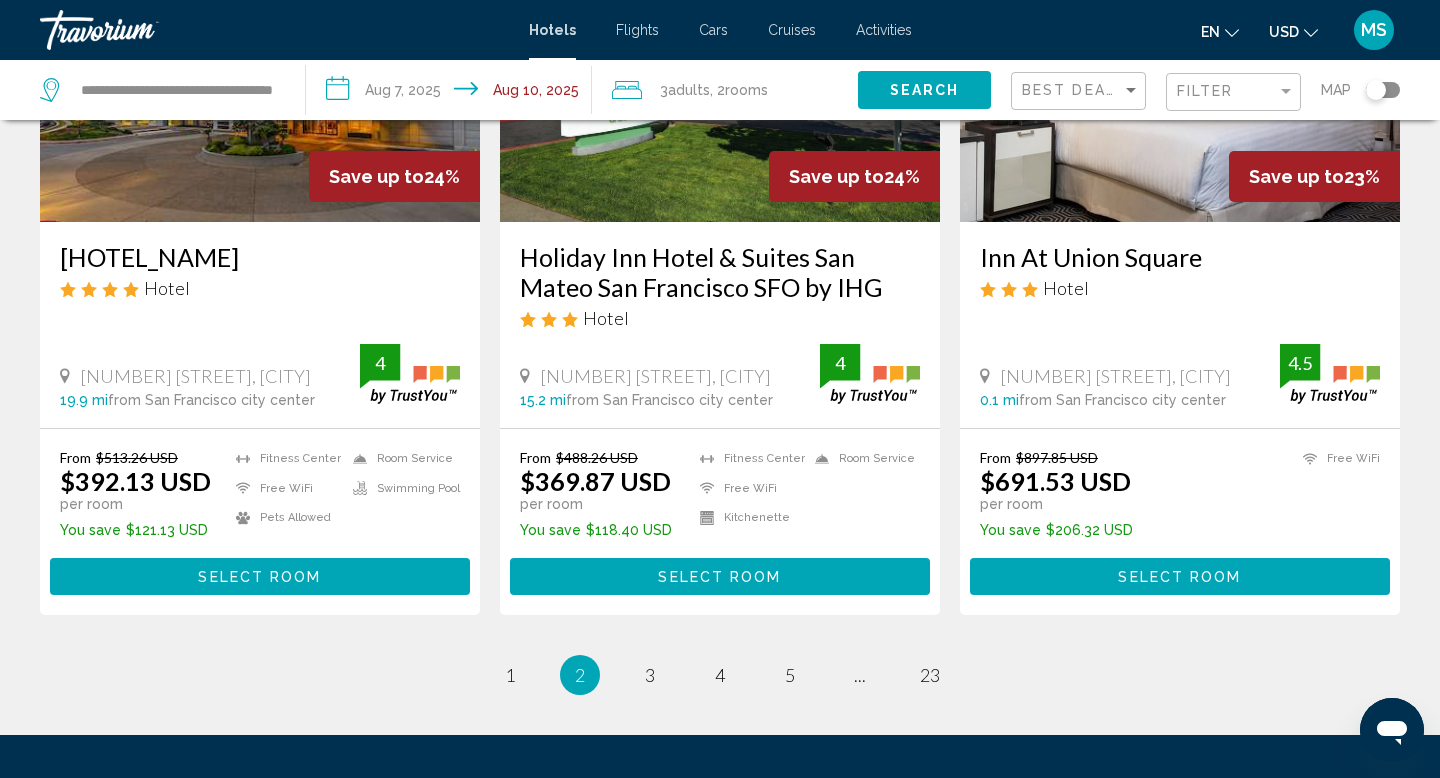 scroll, scrollTop: 2543, scrollLeft: 0, axis: vertical 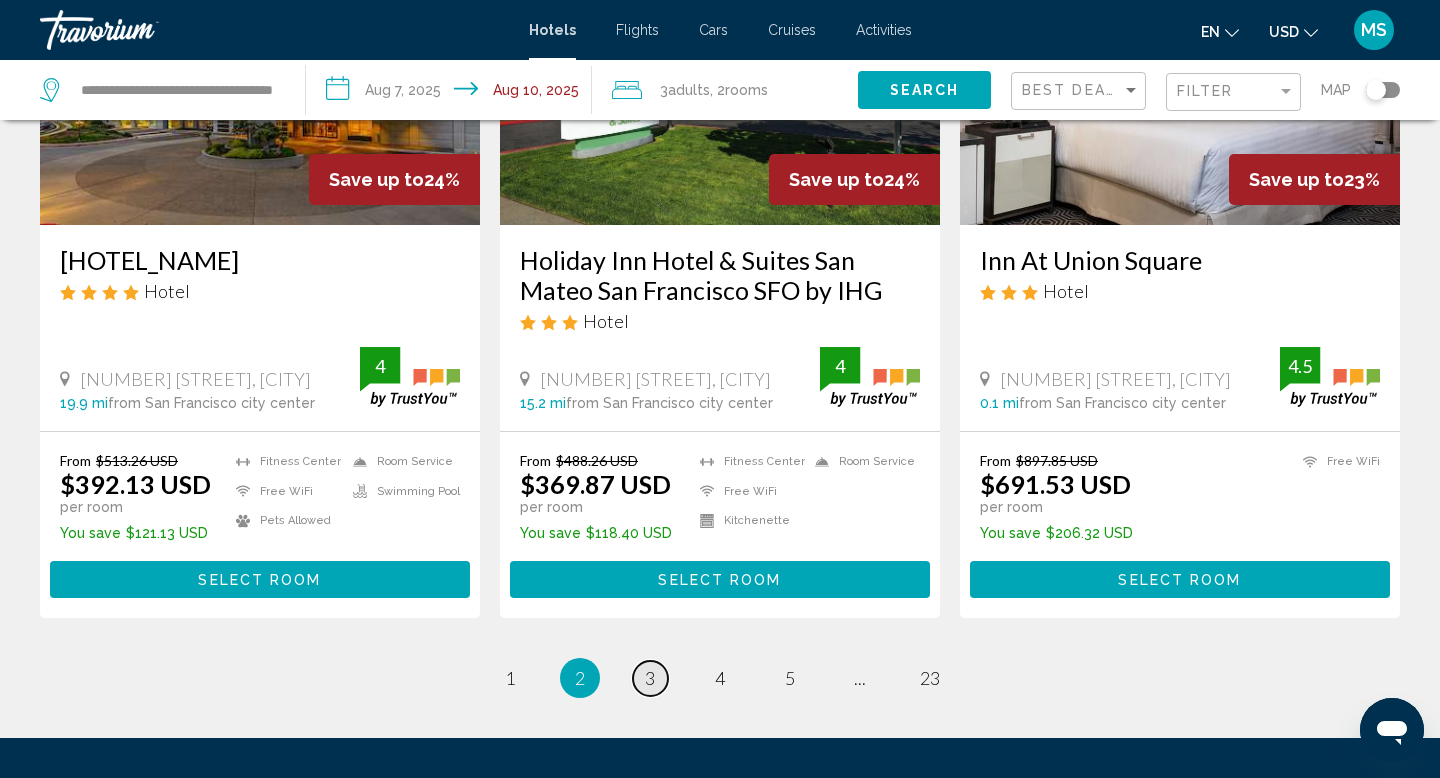 click on "3" at bounding box center (650, 678) 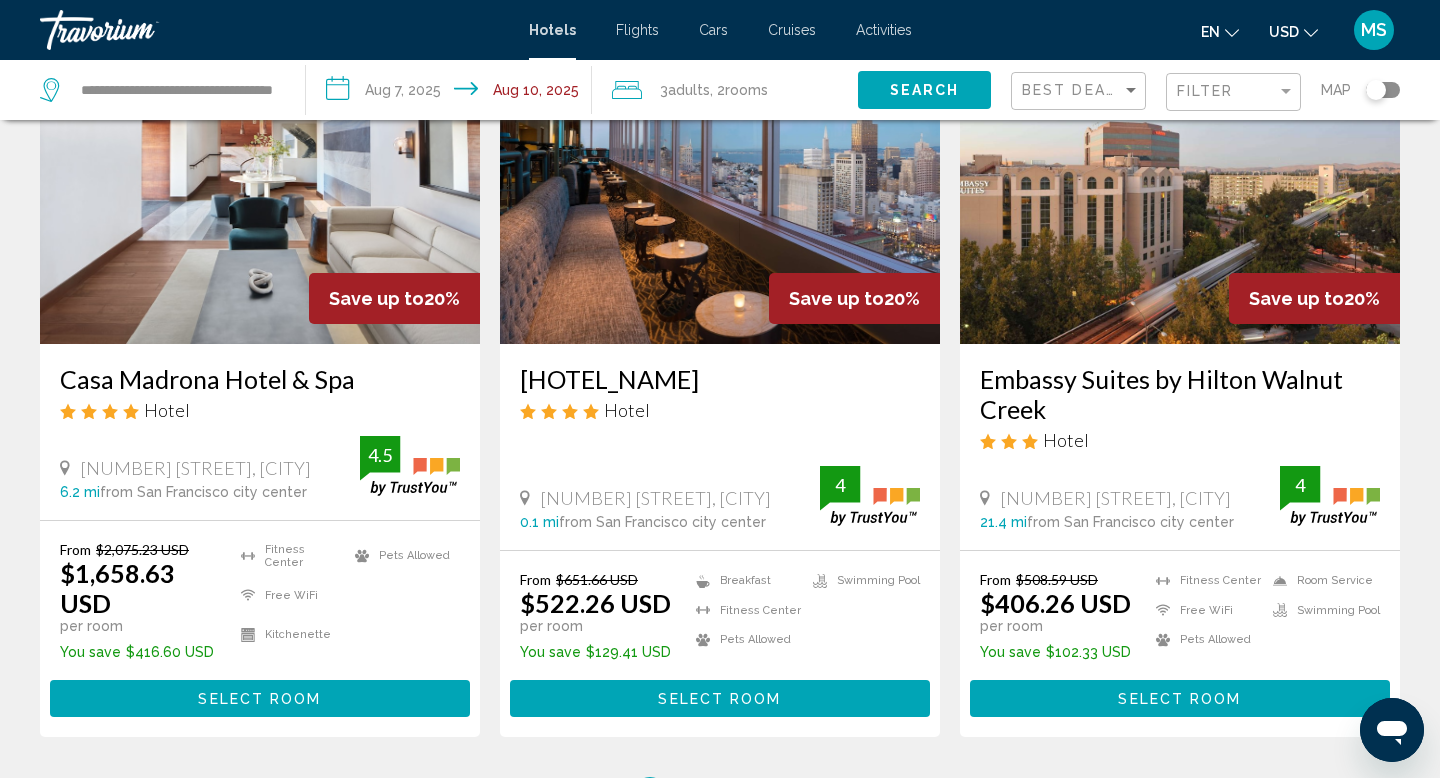 scroll, scrollTop: 2415, scrollLeft: 0, axis: vertical 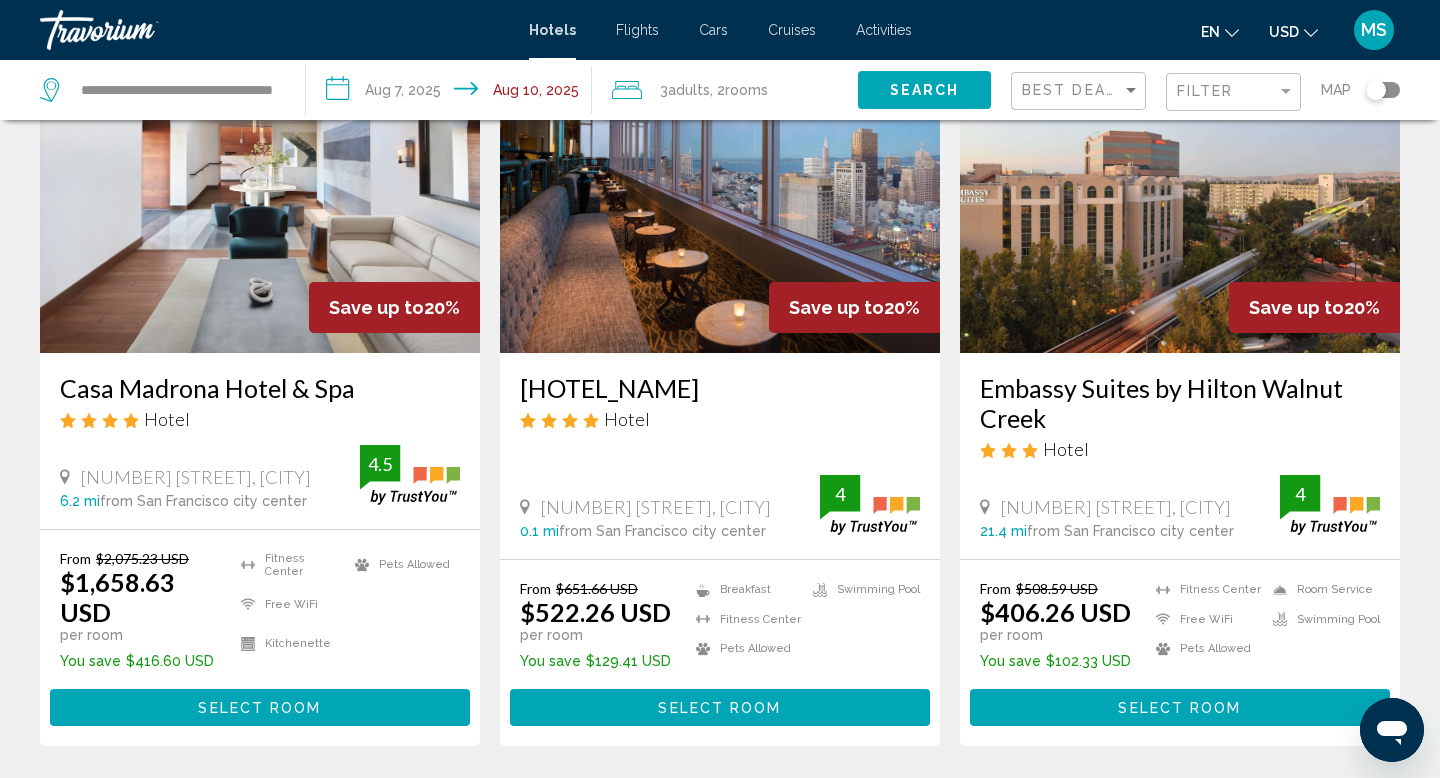 click on "Select Room" at bounding box center (720, 707) 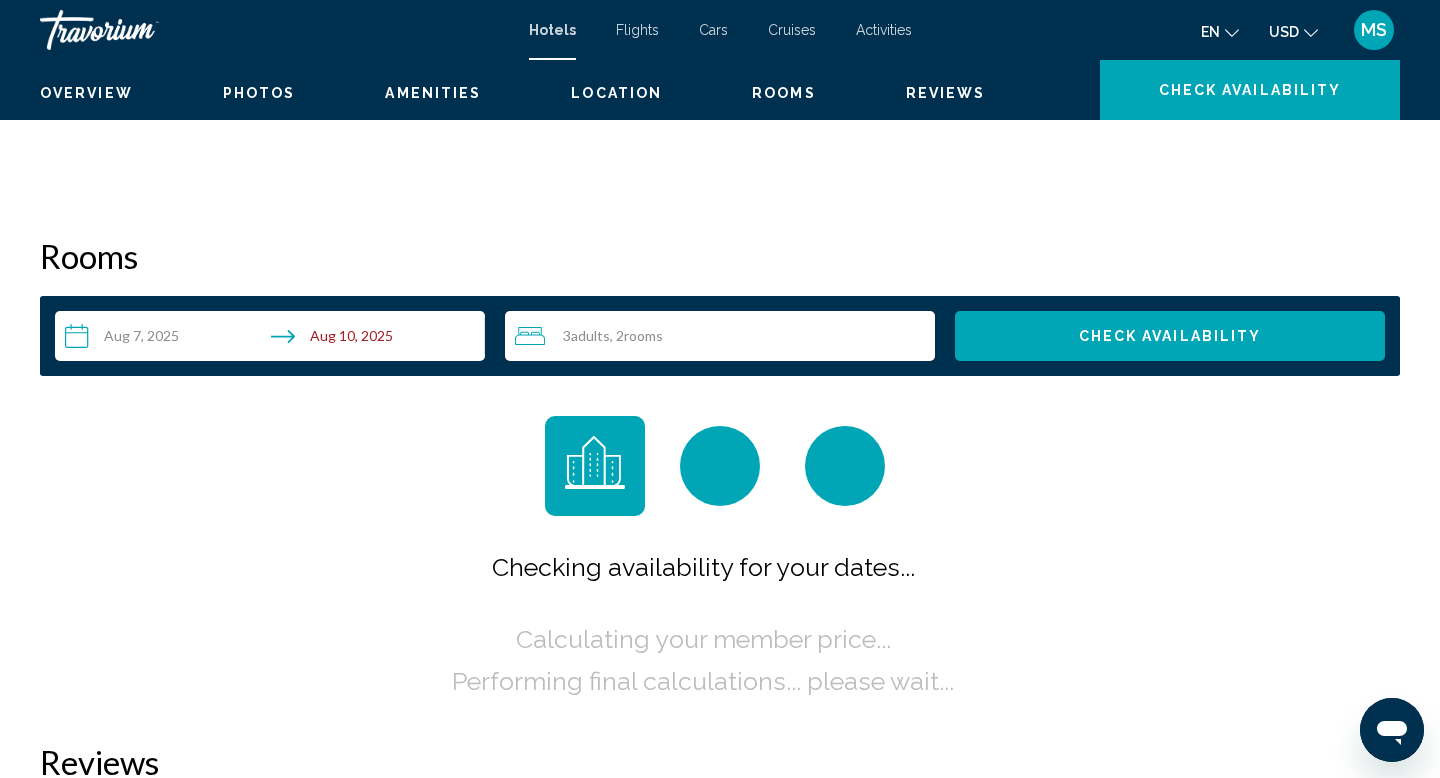 scroll, scrollTop: 0, scrollLeft: 0, axis: both 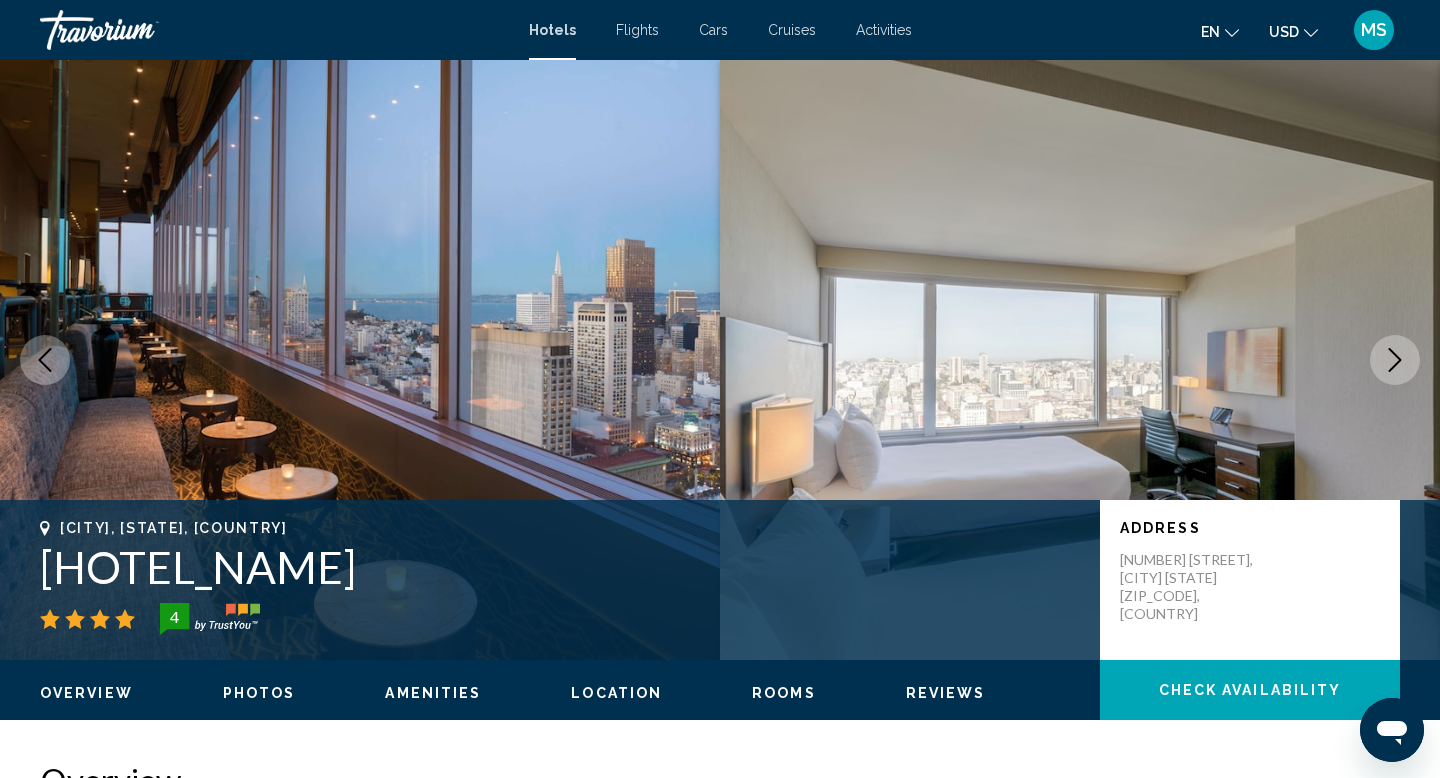 click 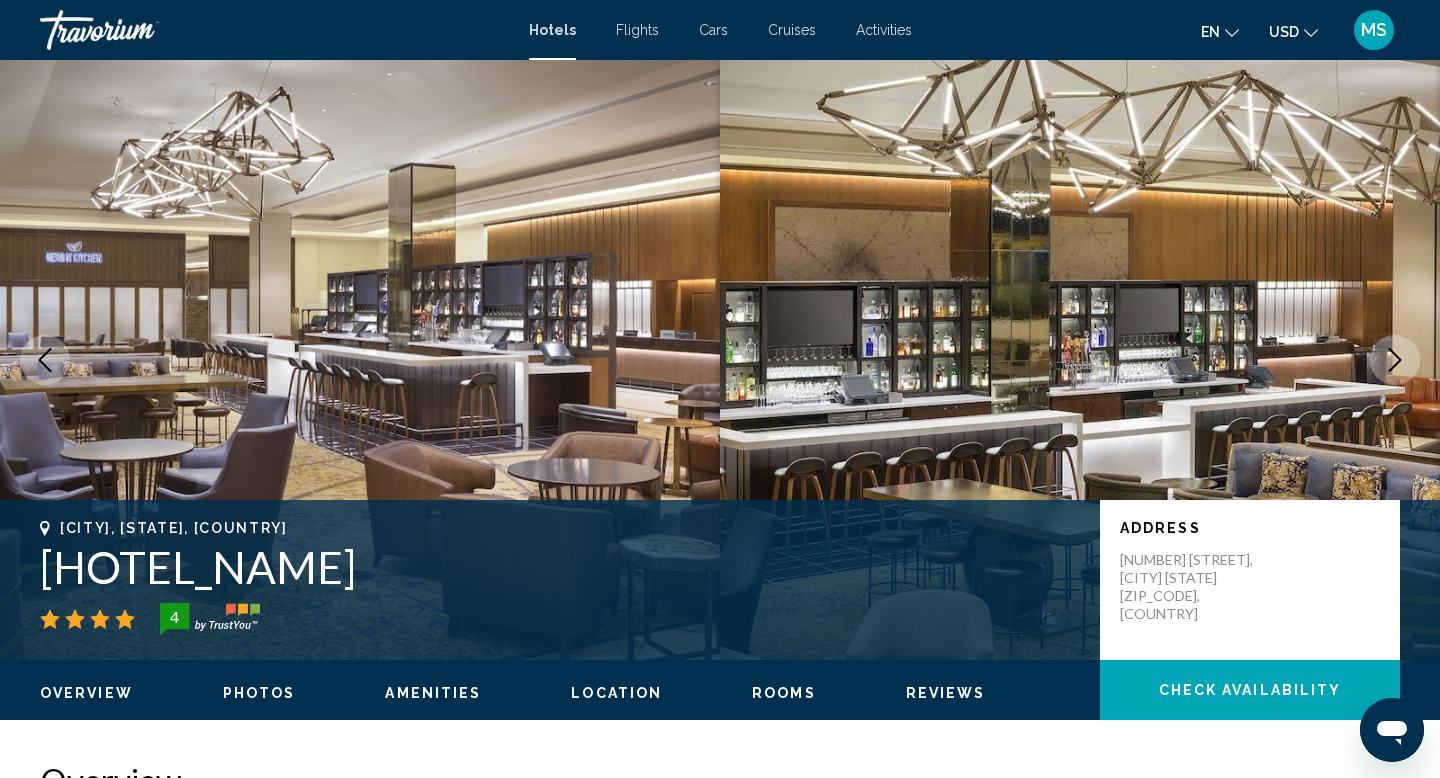 click 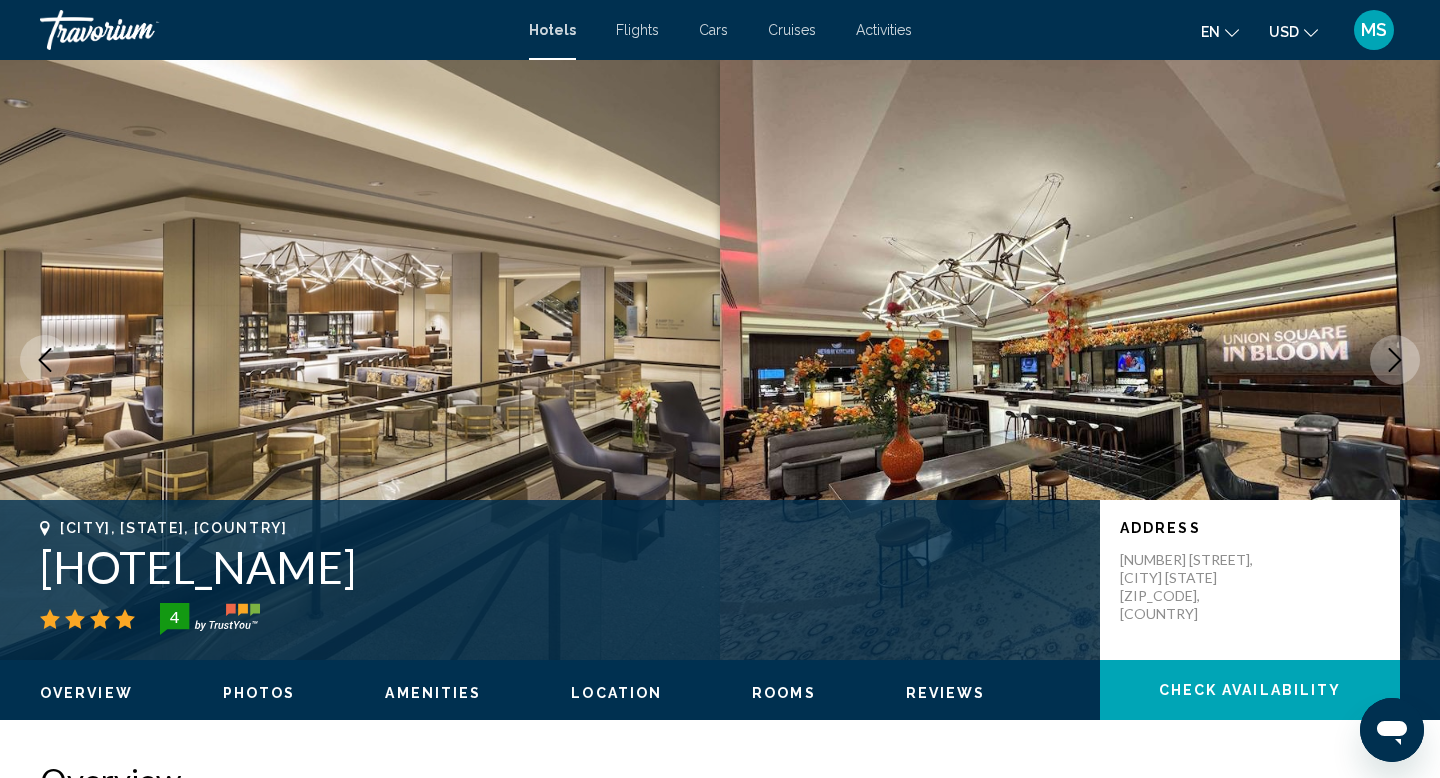 click 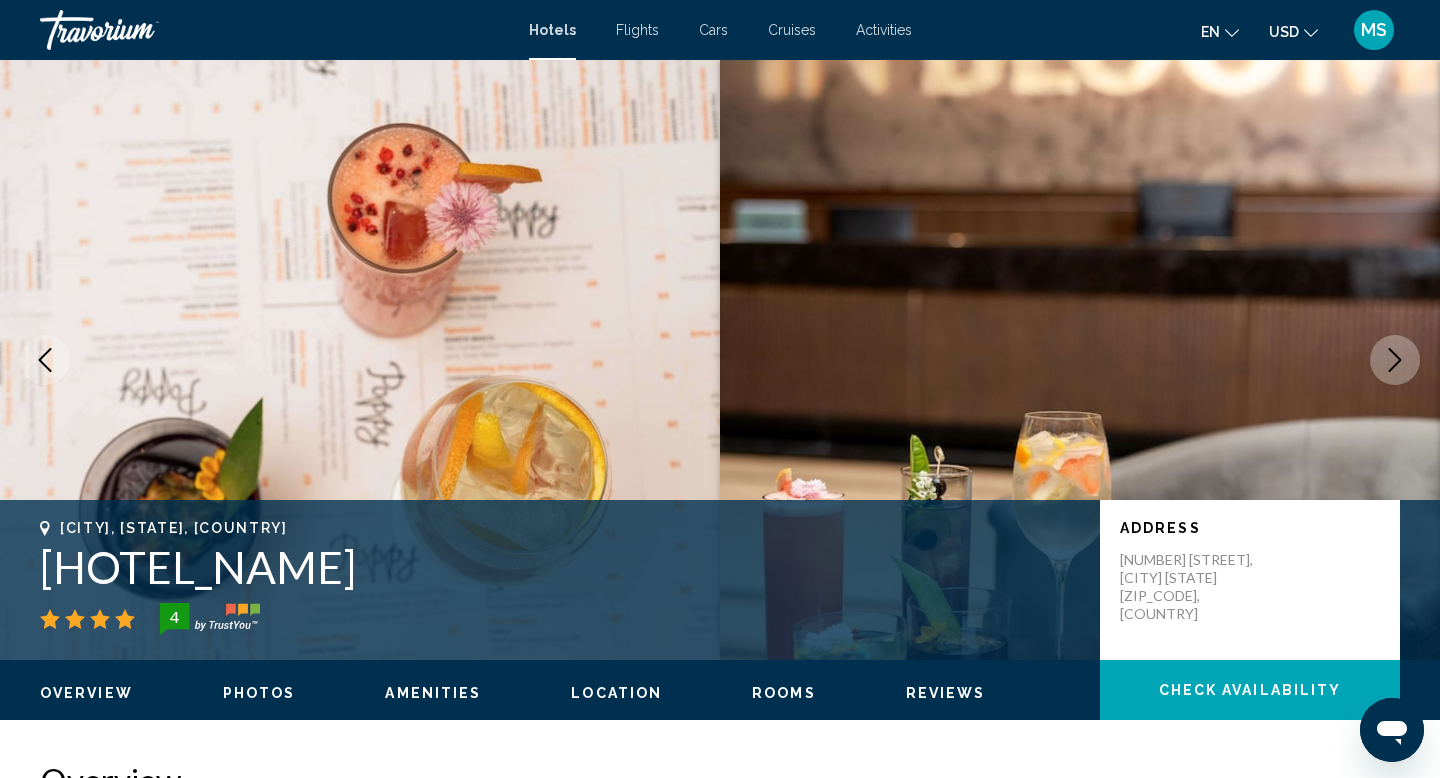 click 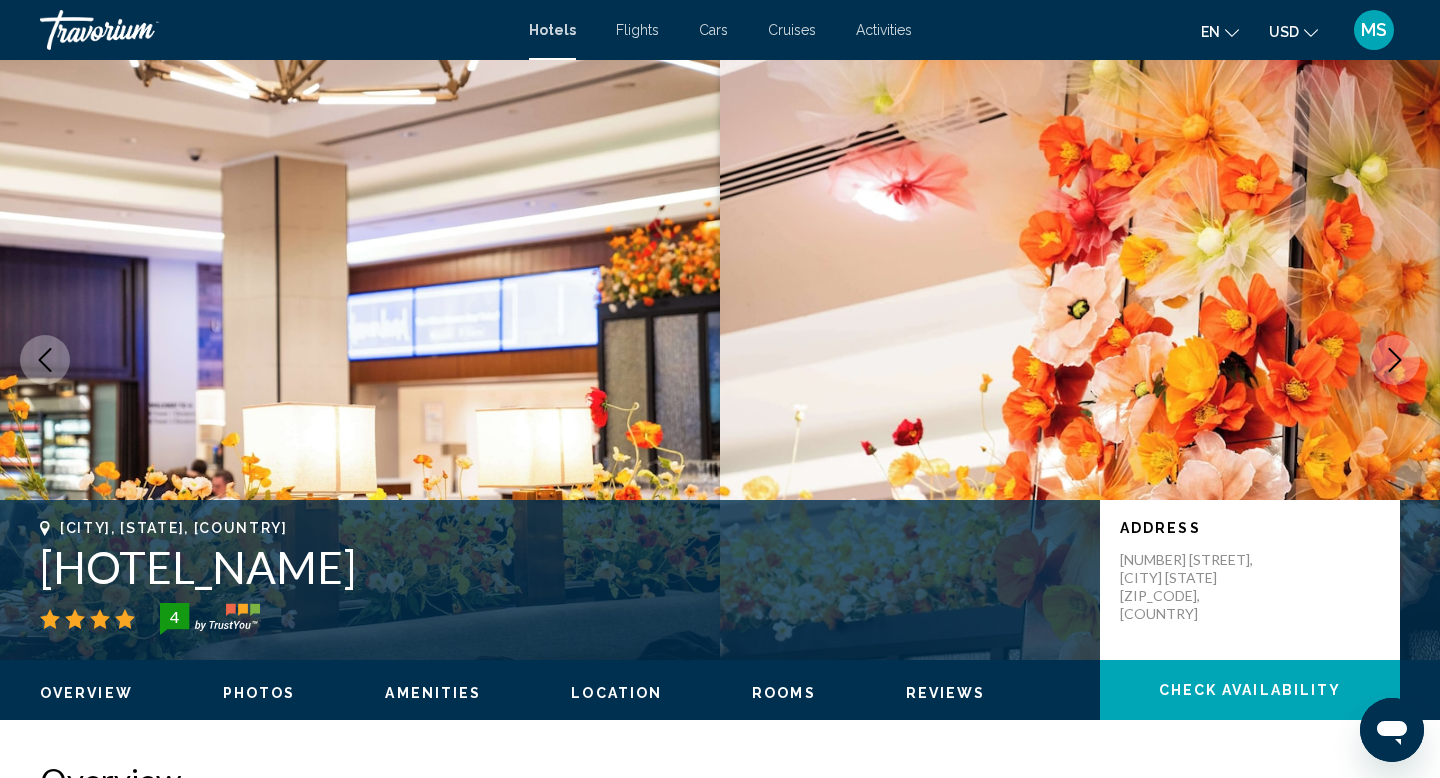 click 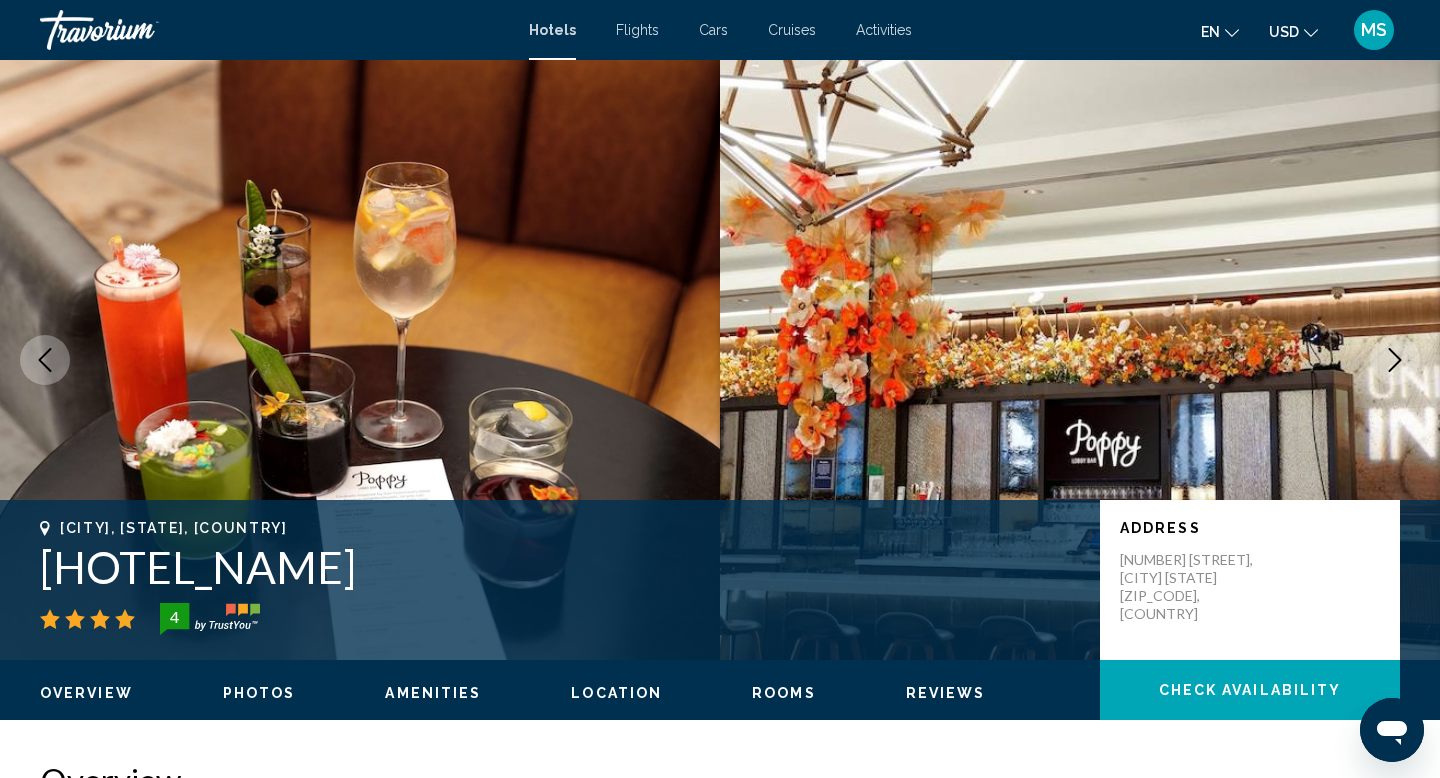click 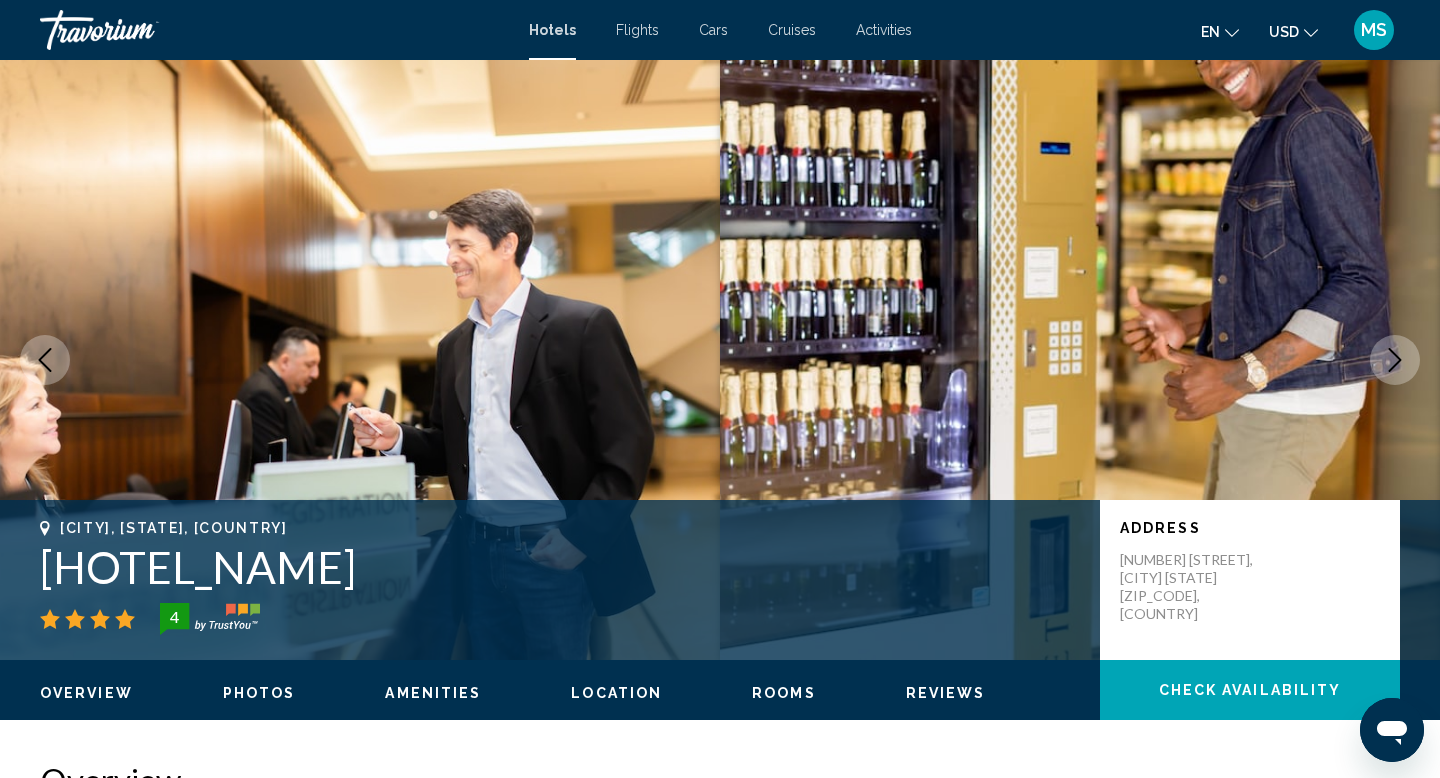 click 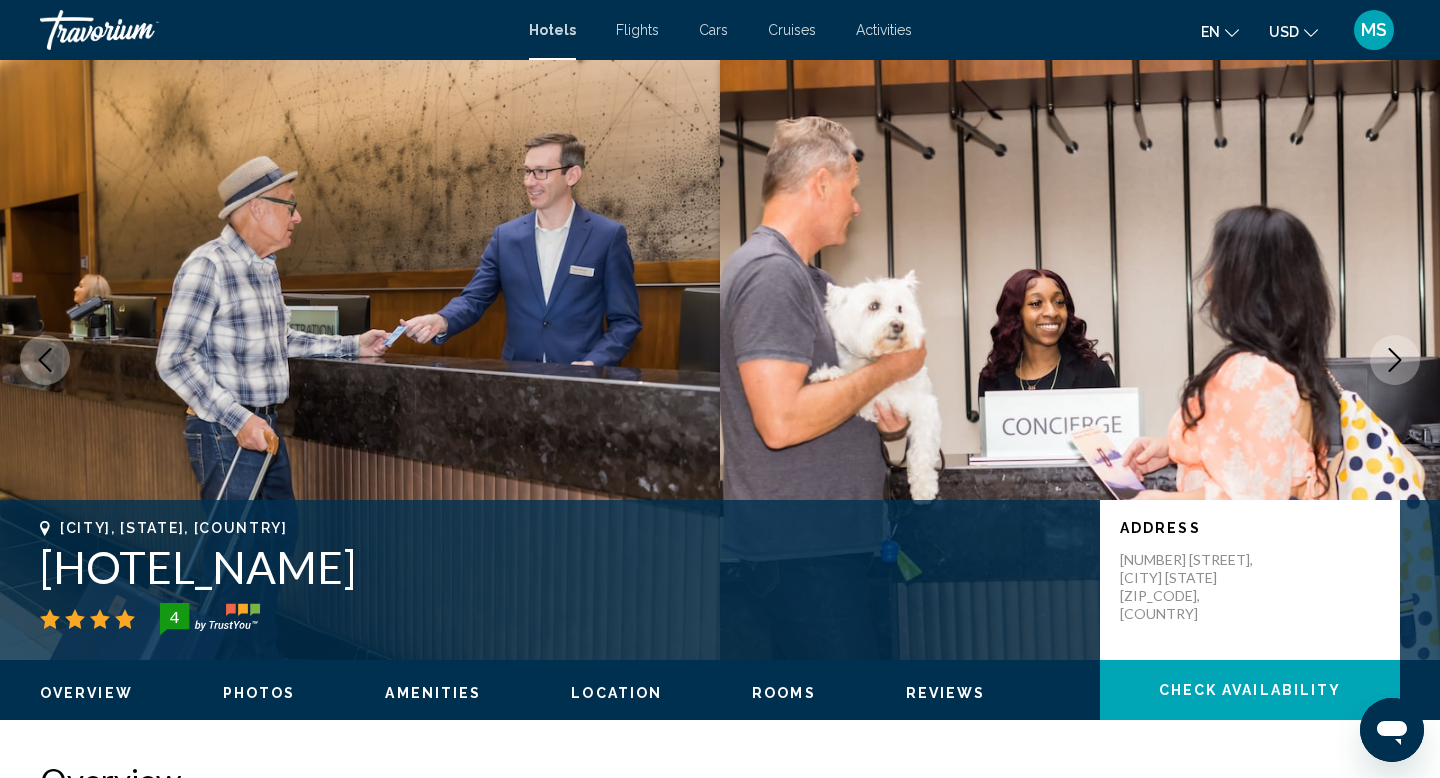click 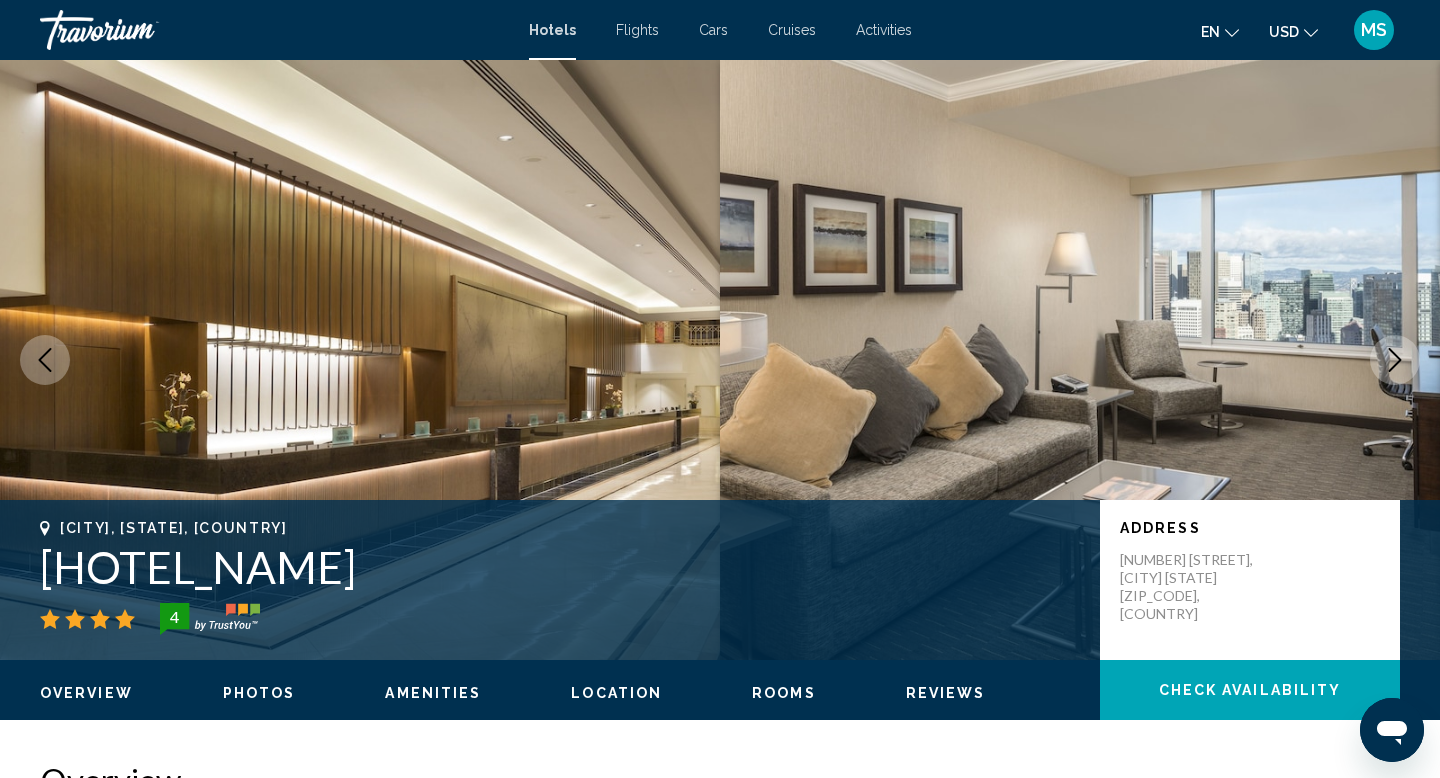 click 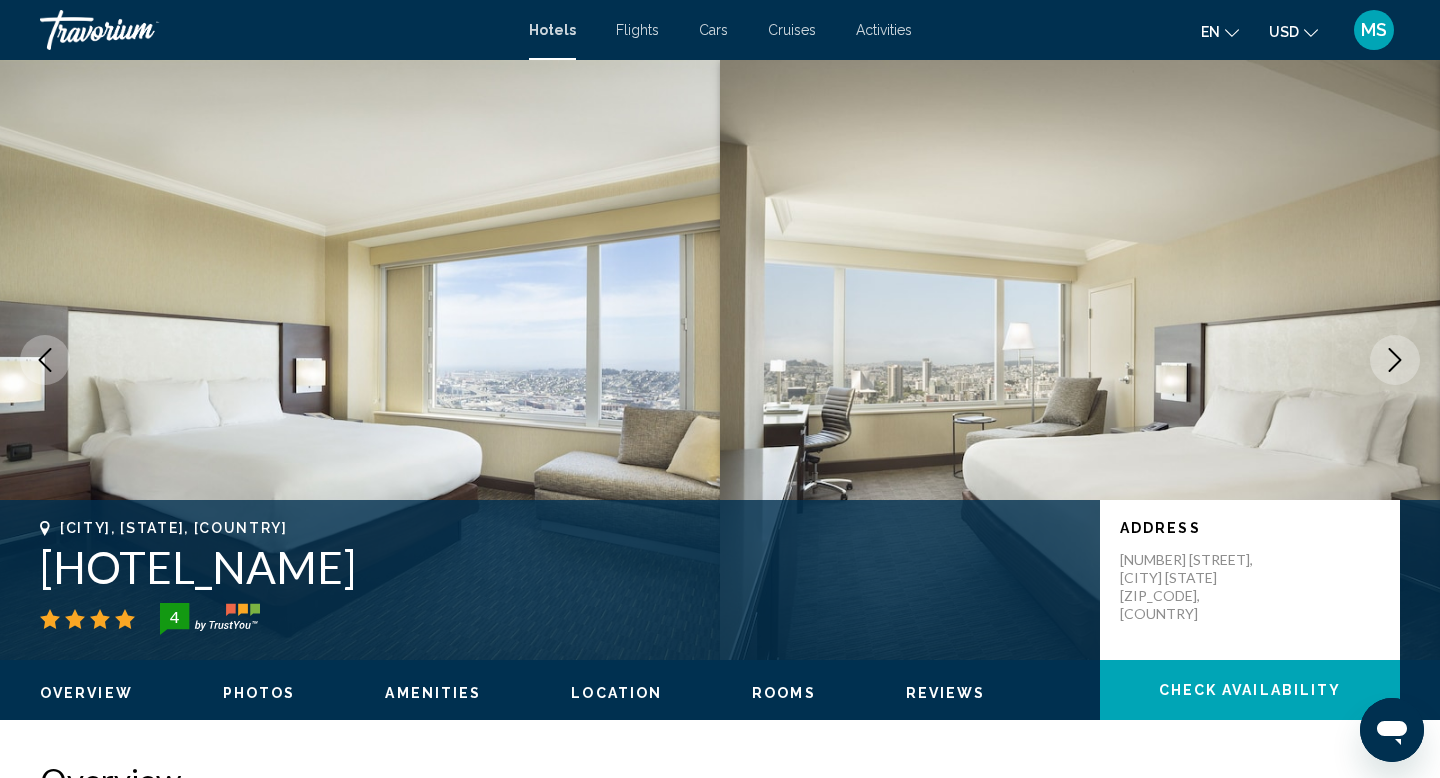 click 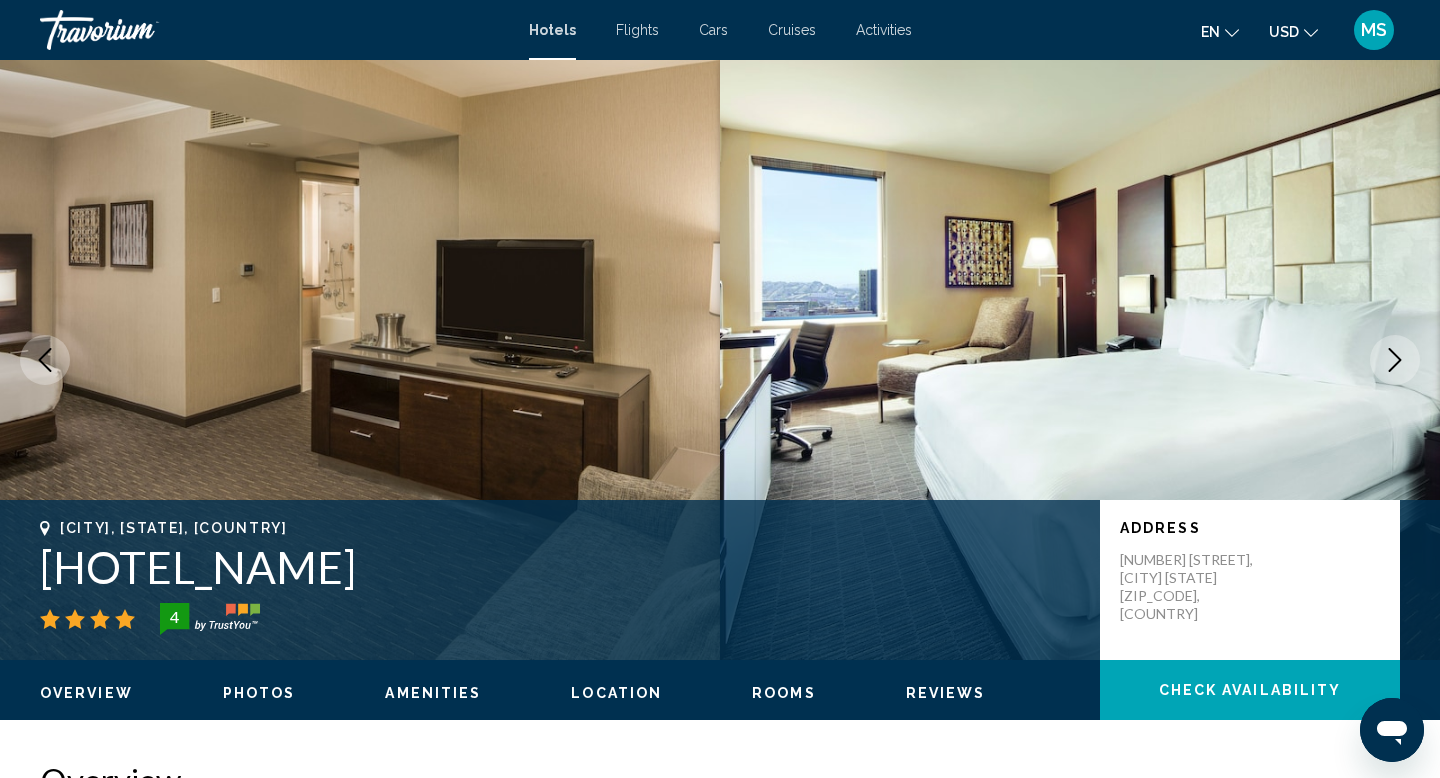 click 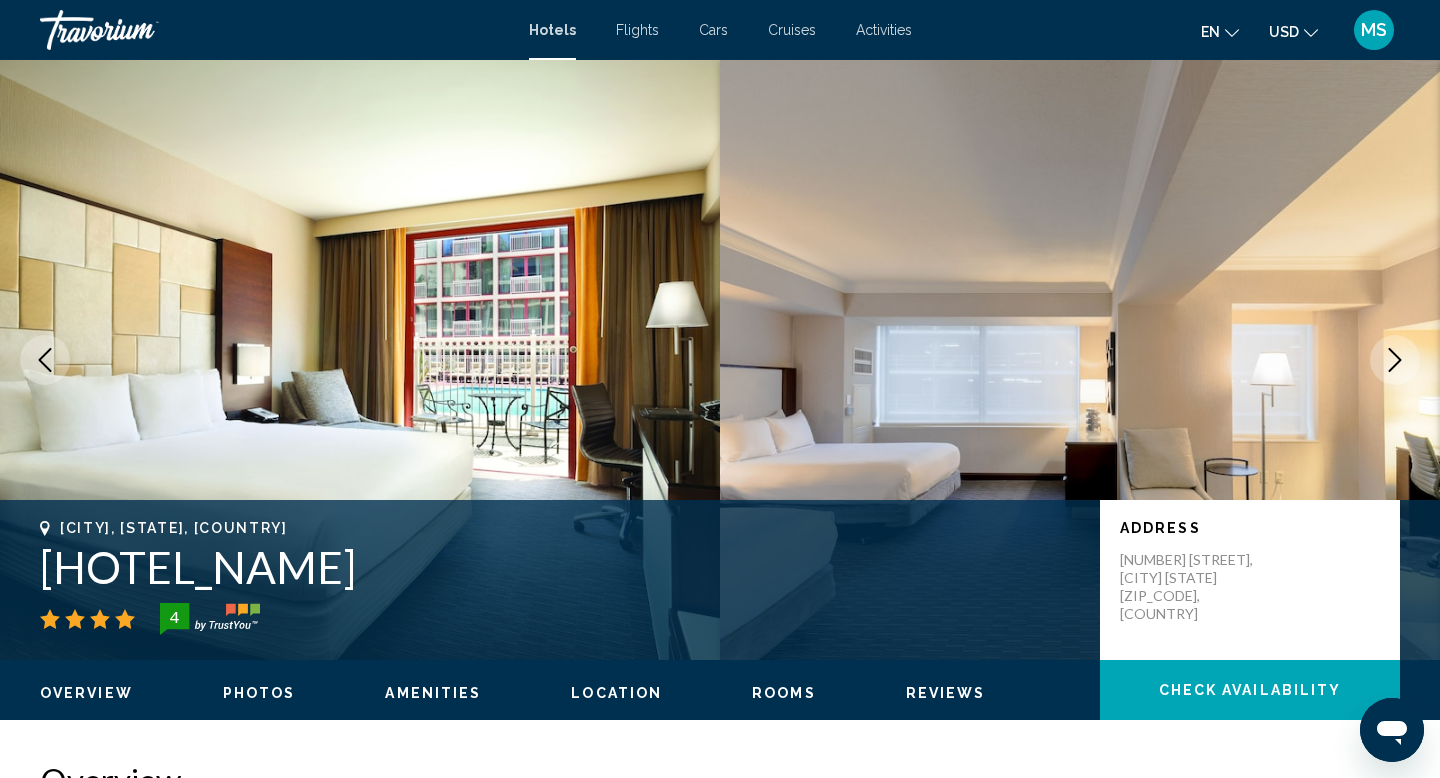click 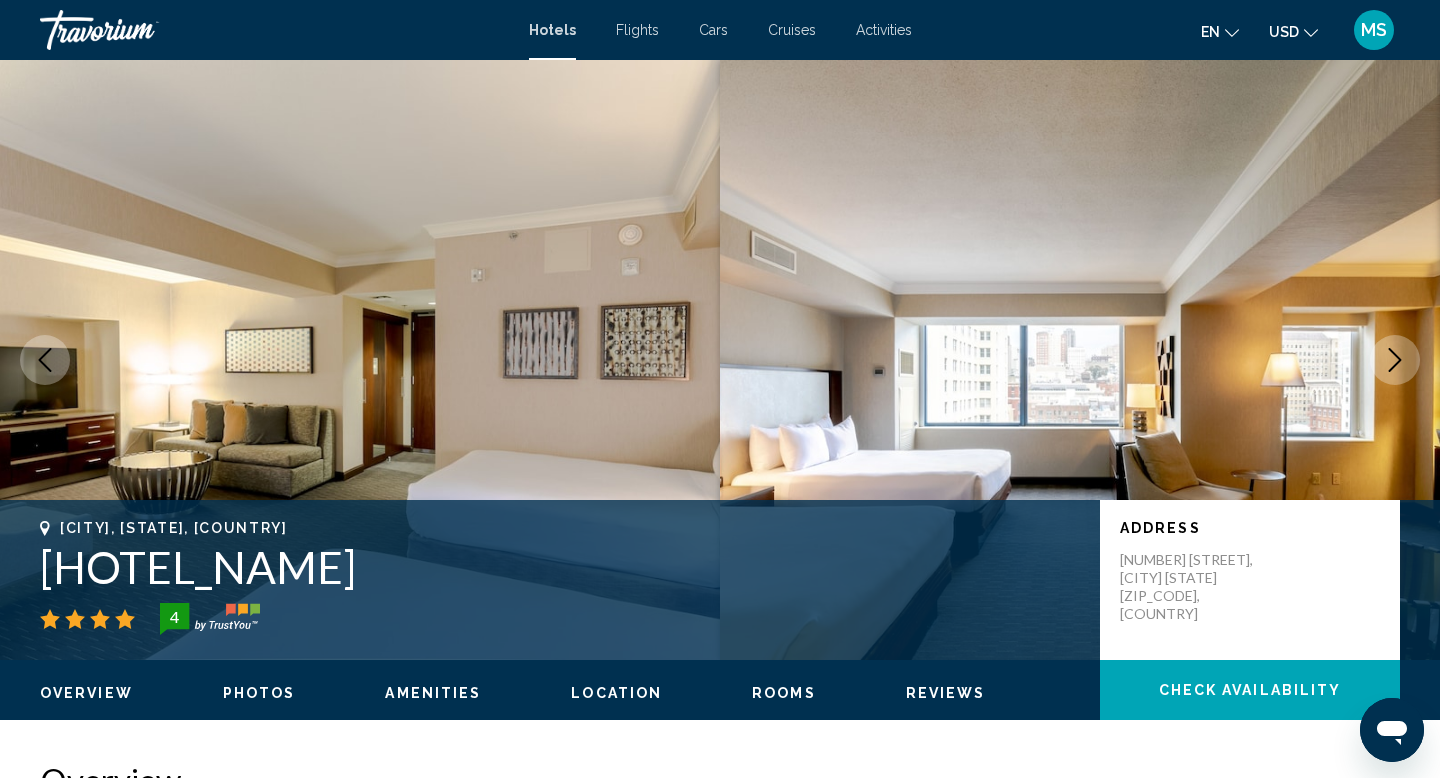 click 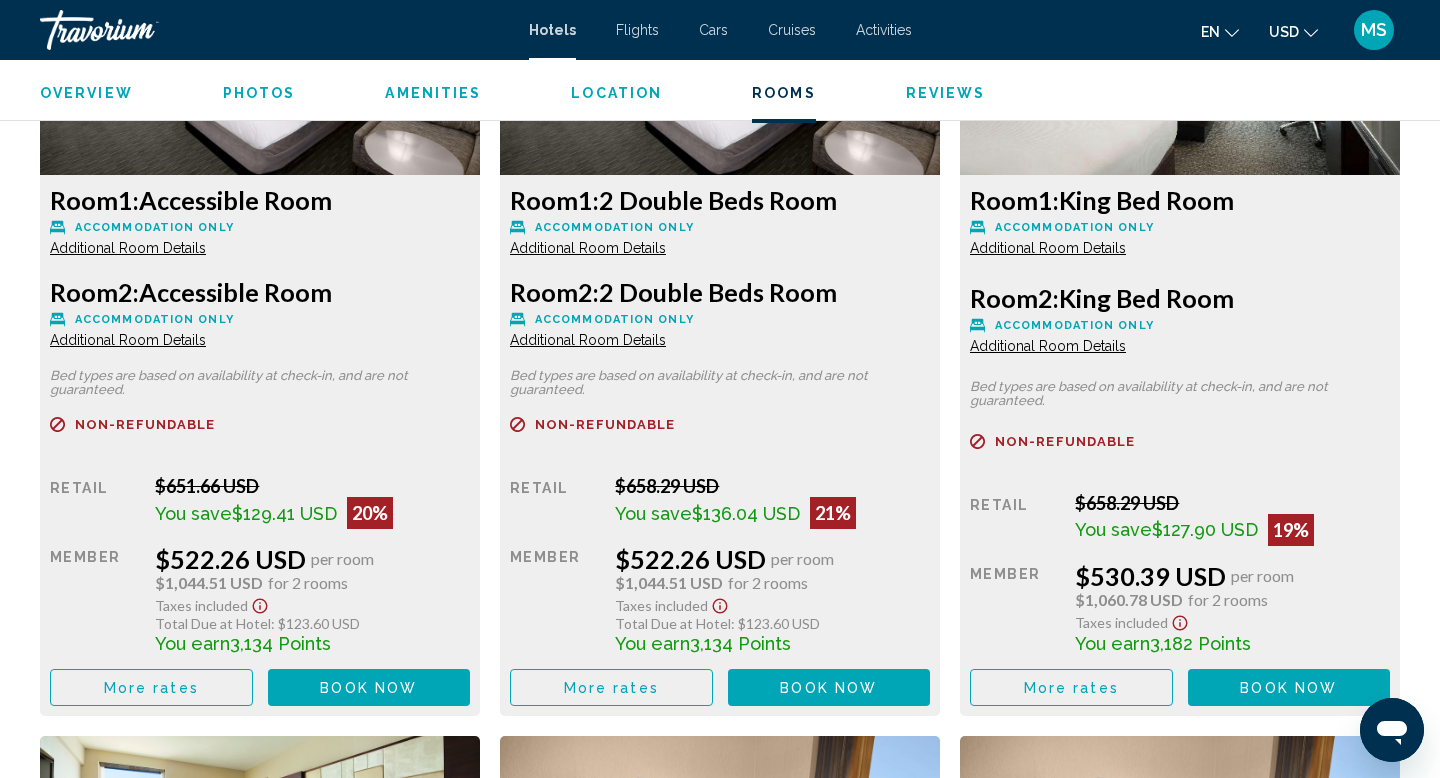 scroll, scrollTop: 2939, scrollLeft: 0, axis: vertical 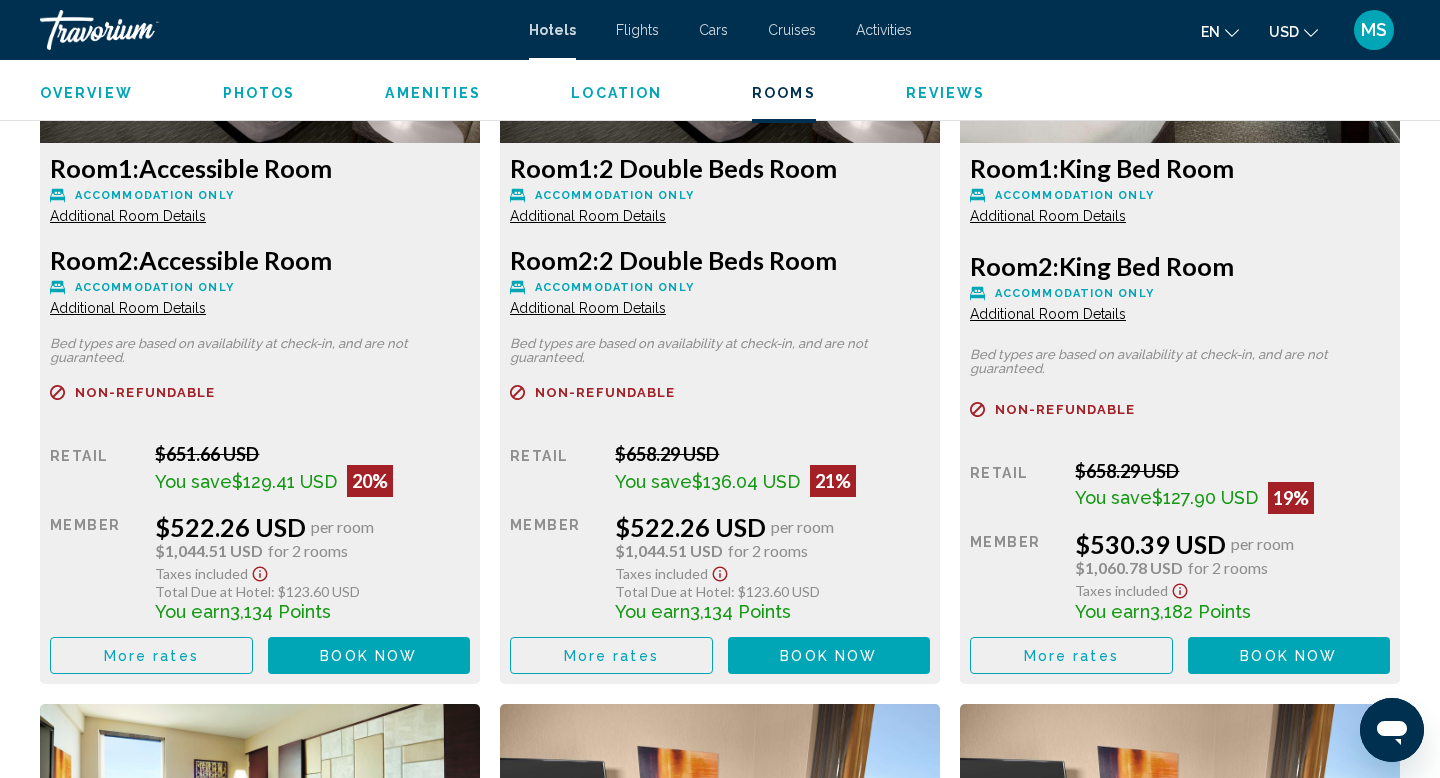 click on "Room  1:  2 Double Beds Room" at bounding box center (260, 168) 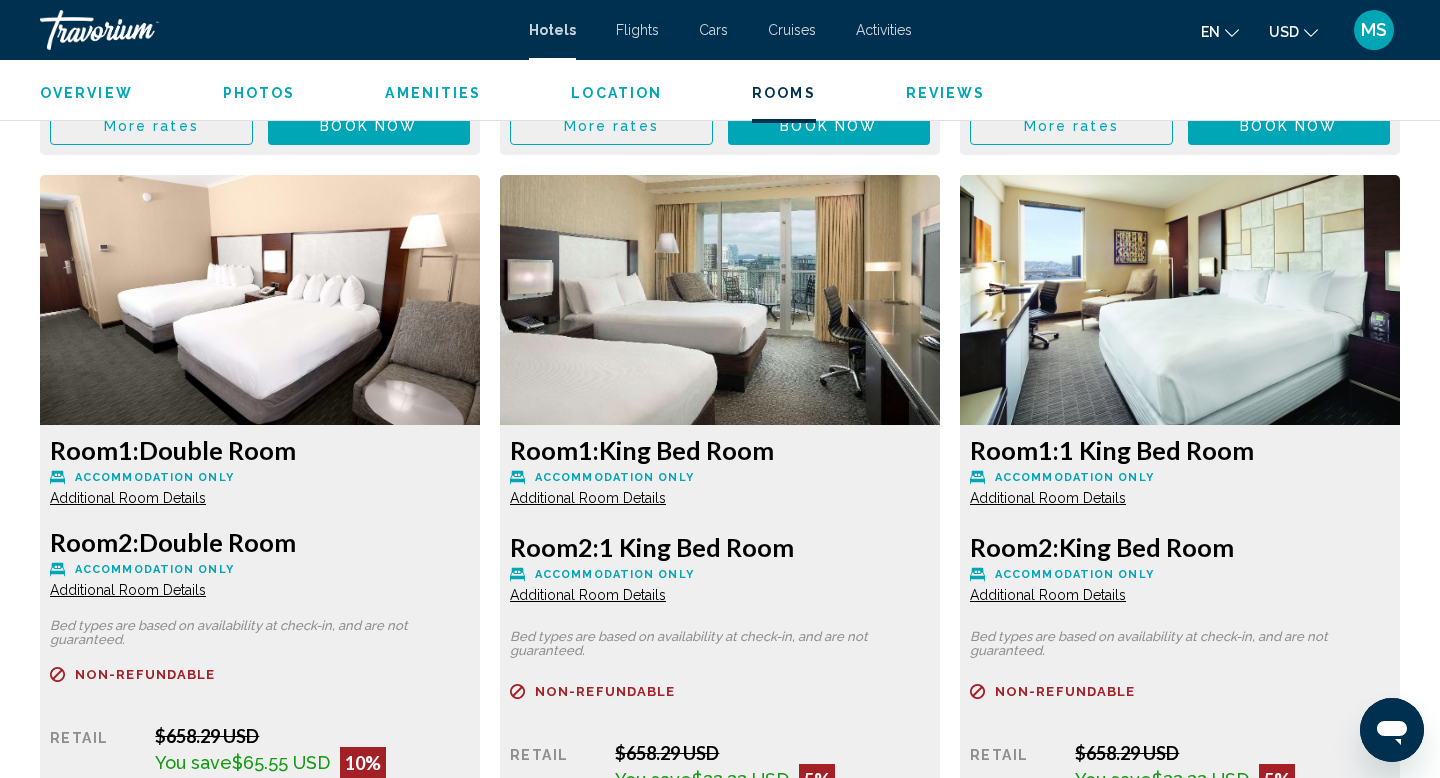 scroll, scrollTop: 4339, scrollLeft: 0, axis: vertical 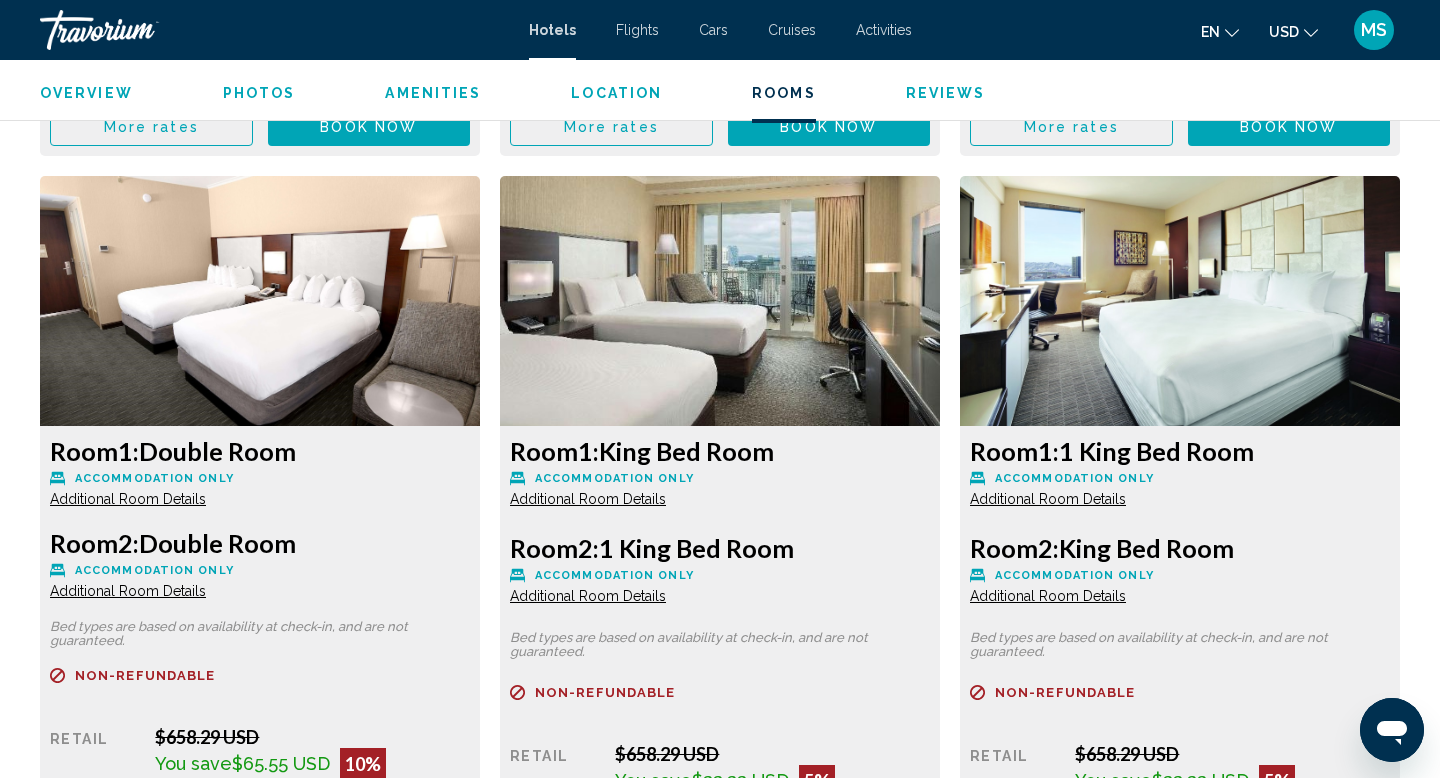 click on "Additional Room Details" at bounding box center [128, -1184] 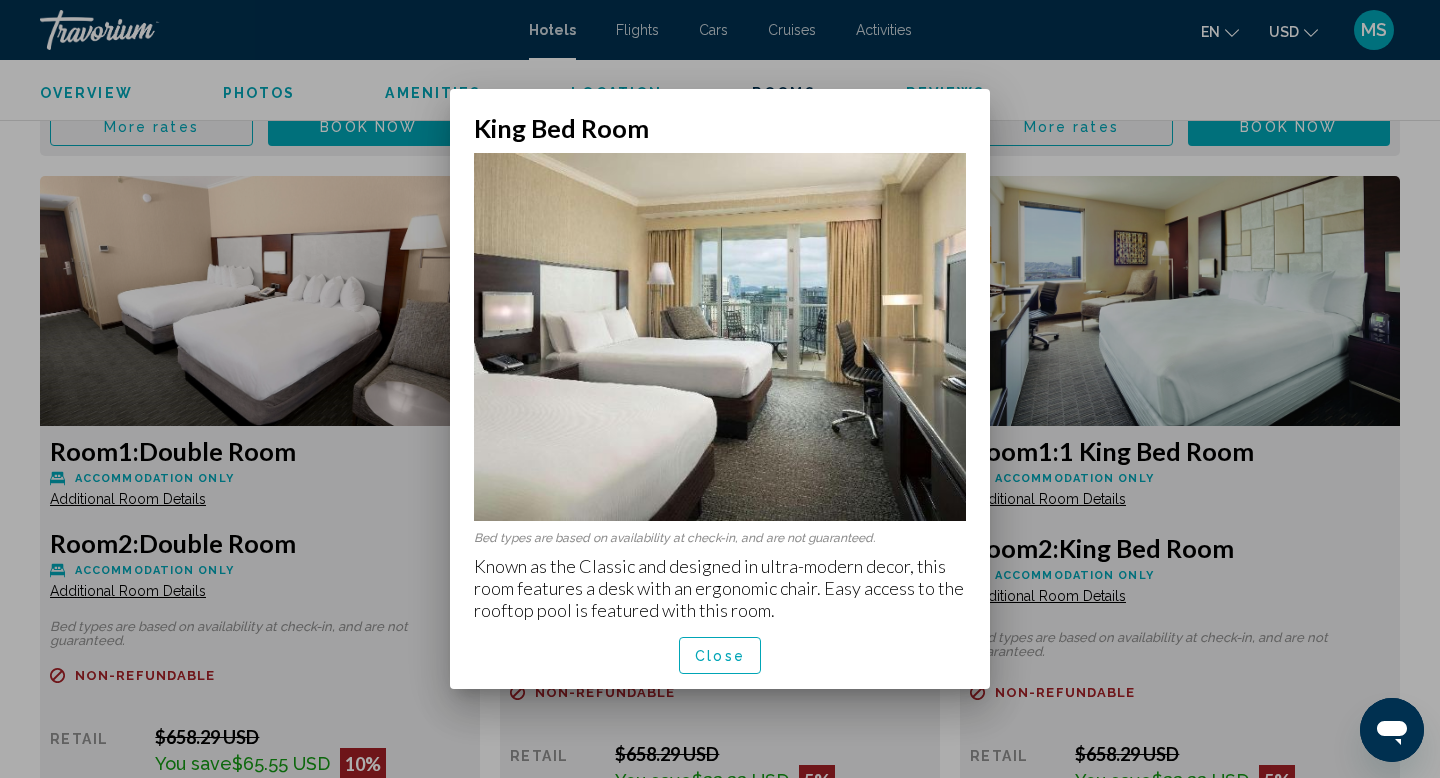 scroll, scrollTop: 0, scrollLeft: 0, axis: both 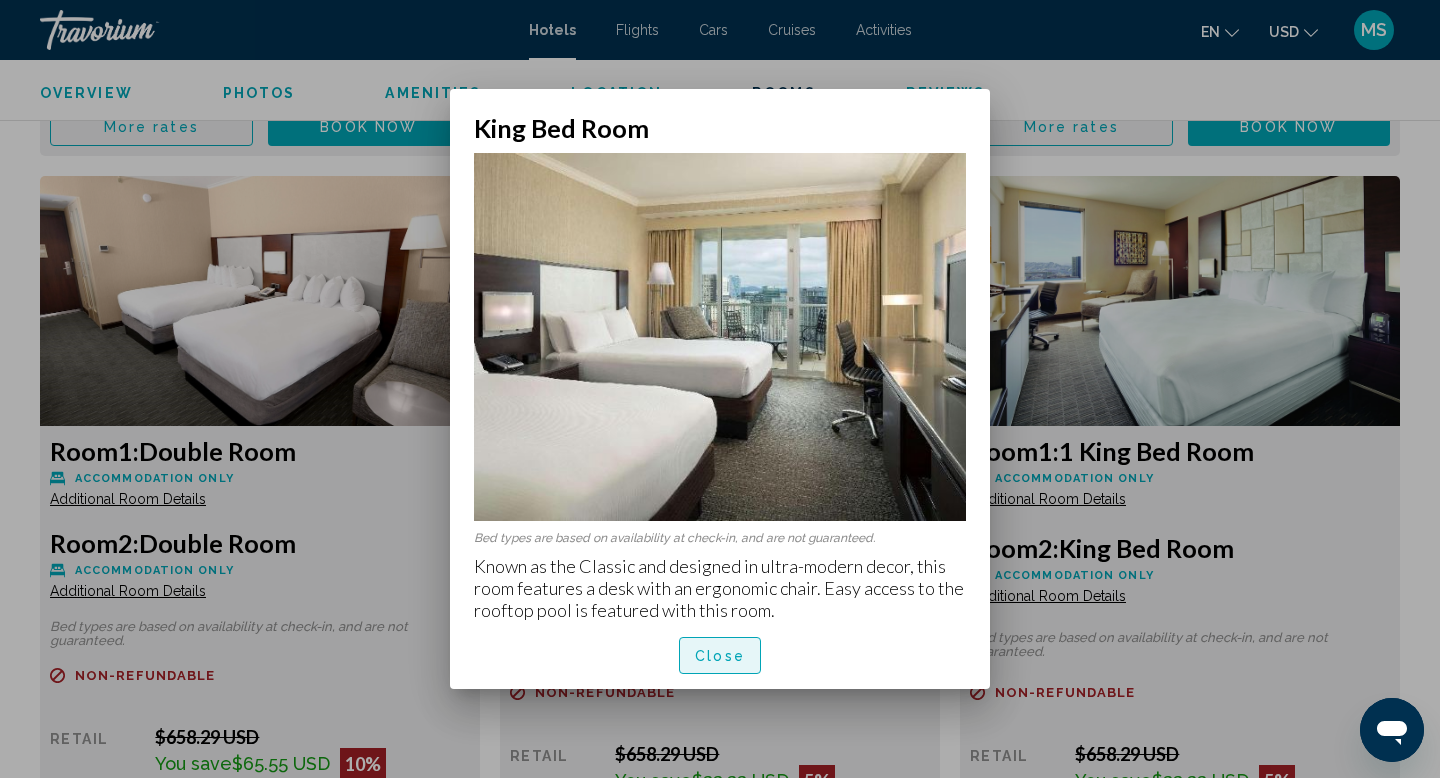 click on "Close" at bounding box center [720, 656] 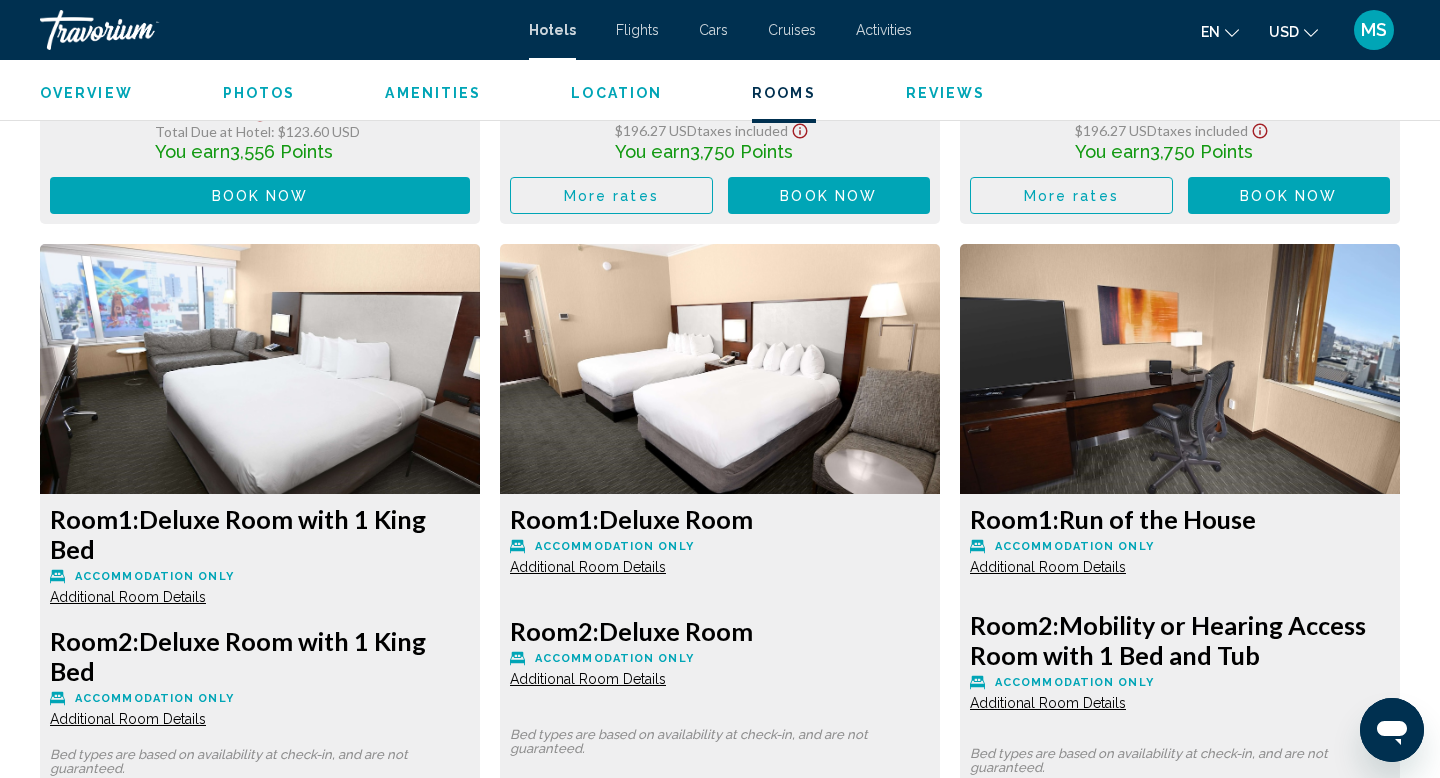 scroll, scrollTop: 5050, scrollLeft: 0, axis: vertical 